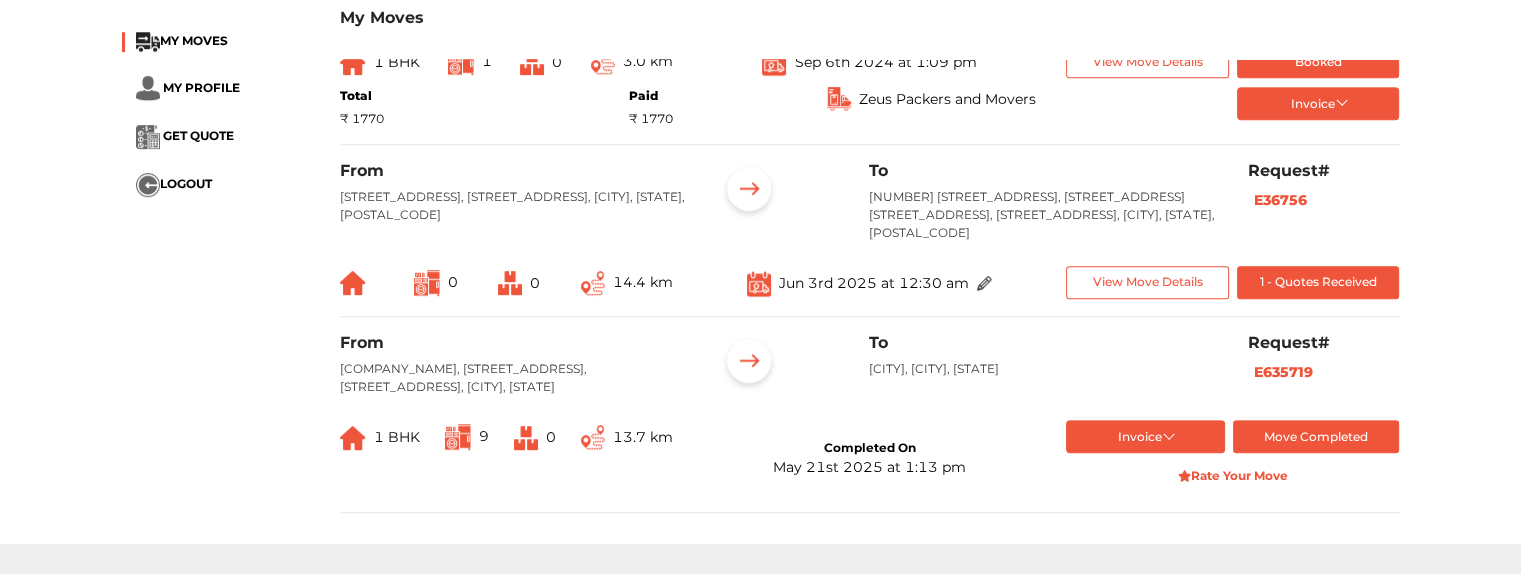 scroll, scrollTop: 1034, scrollLeft: 0, axis: vertical 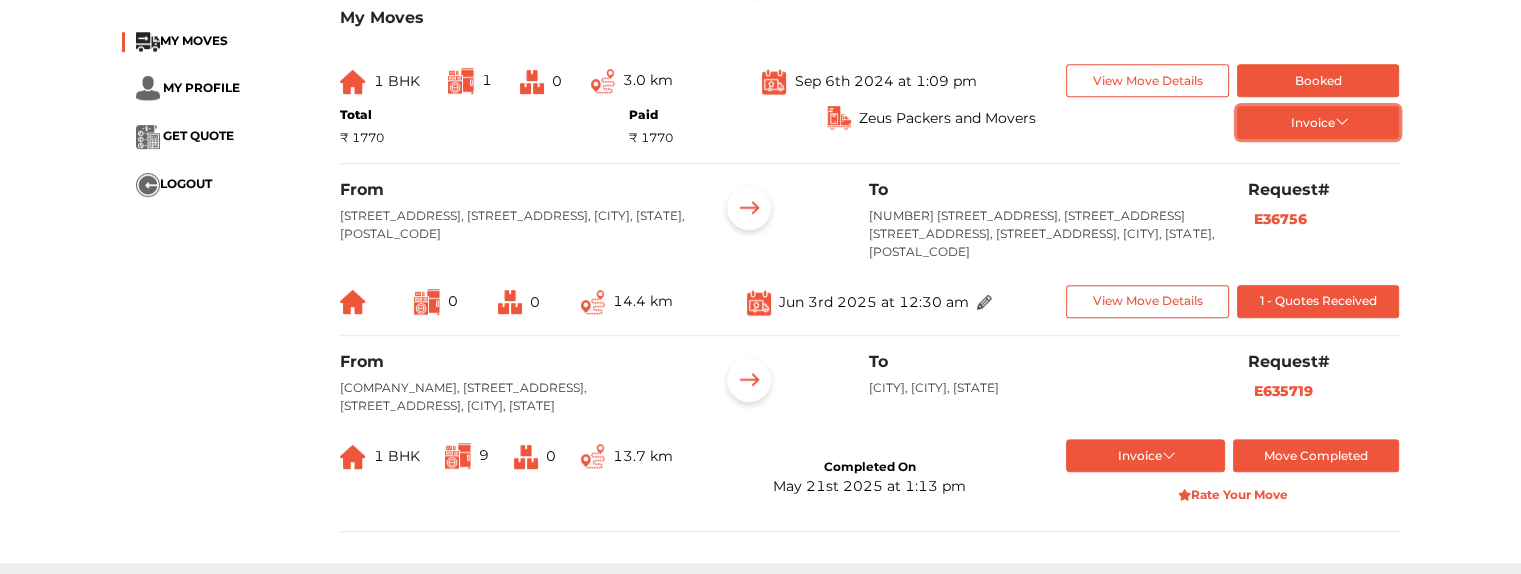 click on "Invoice" at bounding box center [1318, 122] 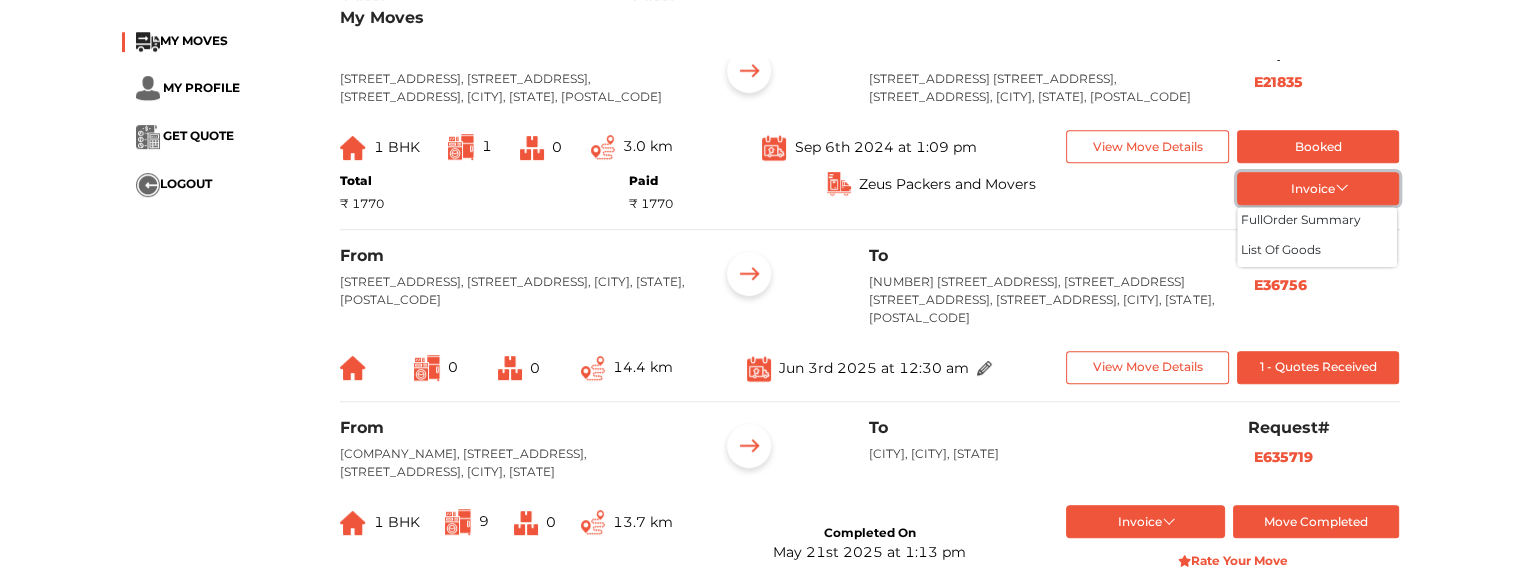 scroll, scrollTop: 934, scrollLeft: 0, axis: vertical 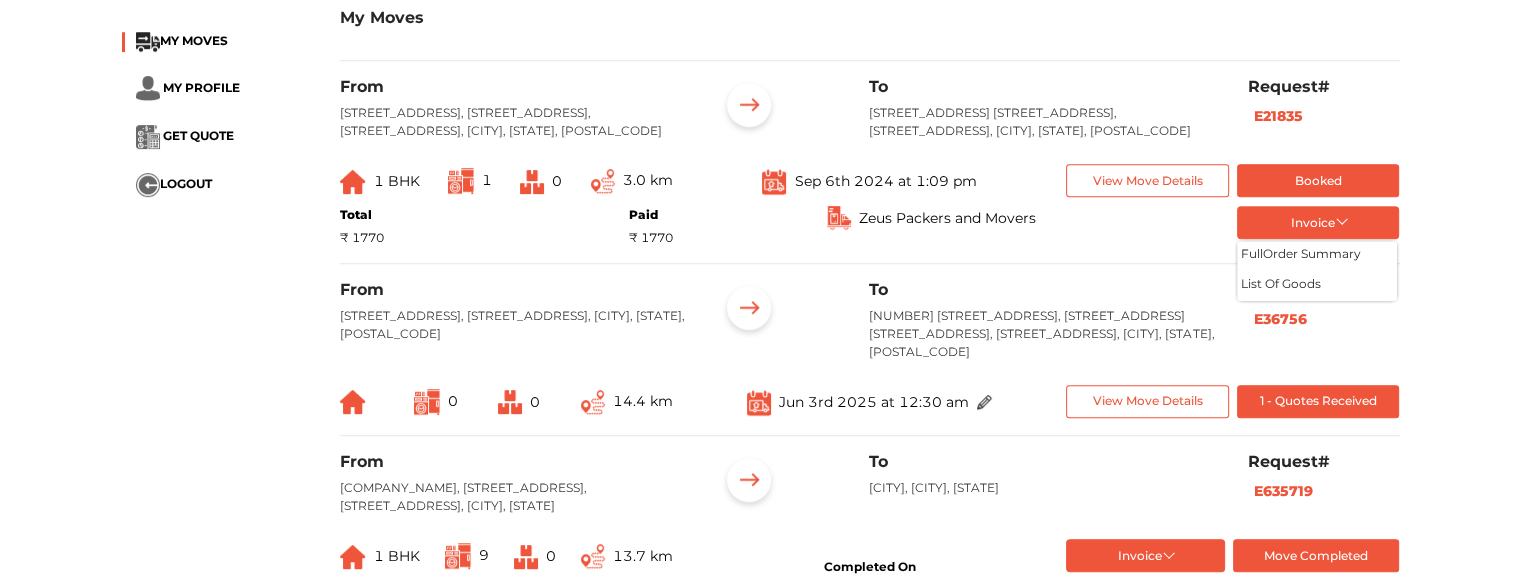 click on "Zeus Packers and Movers" at bounding box center [869, 226] 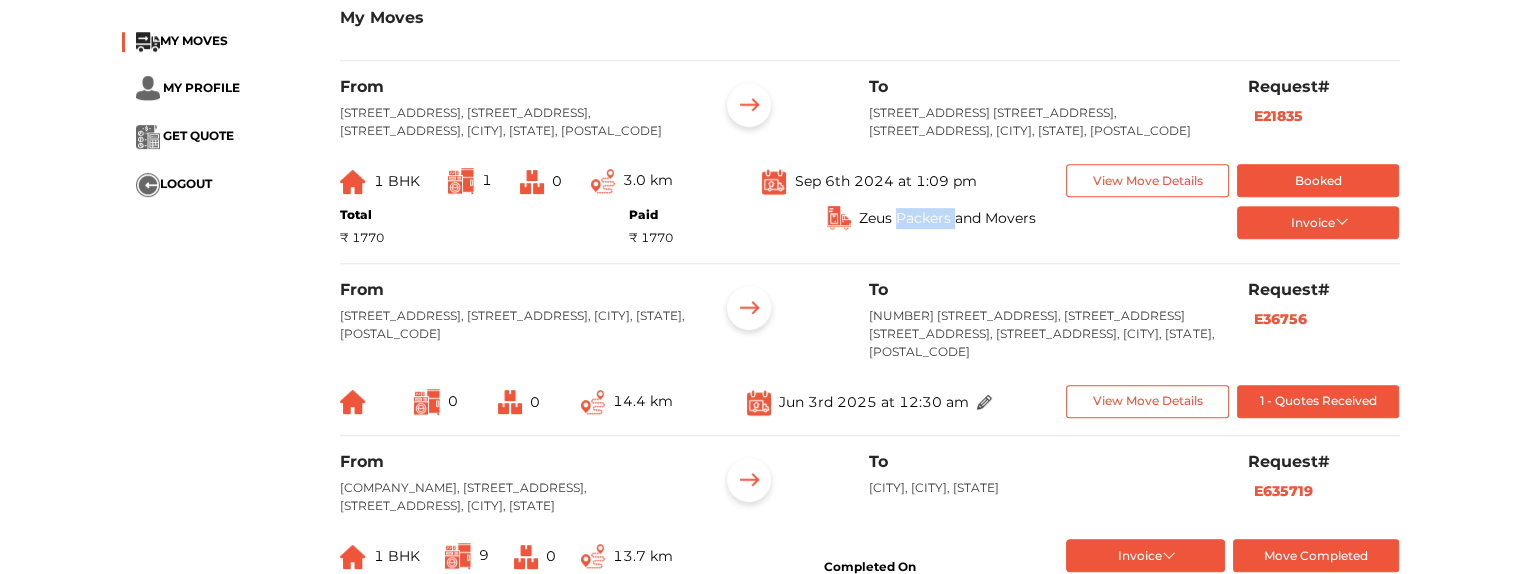click on "Zeus Packers and Movers" at bounding box center [869, 226] 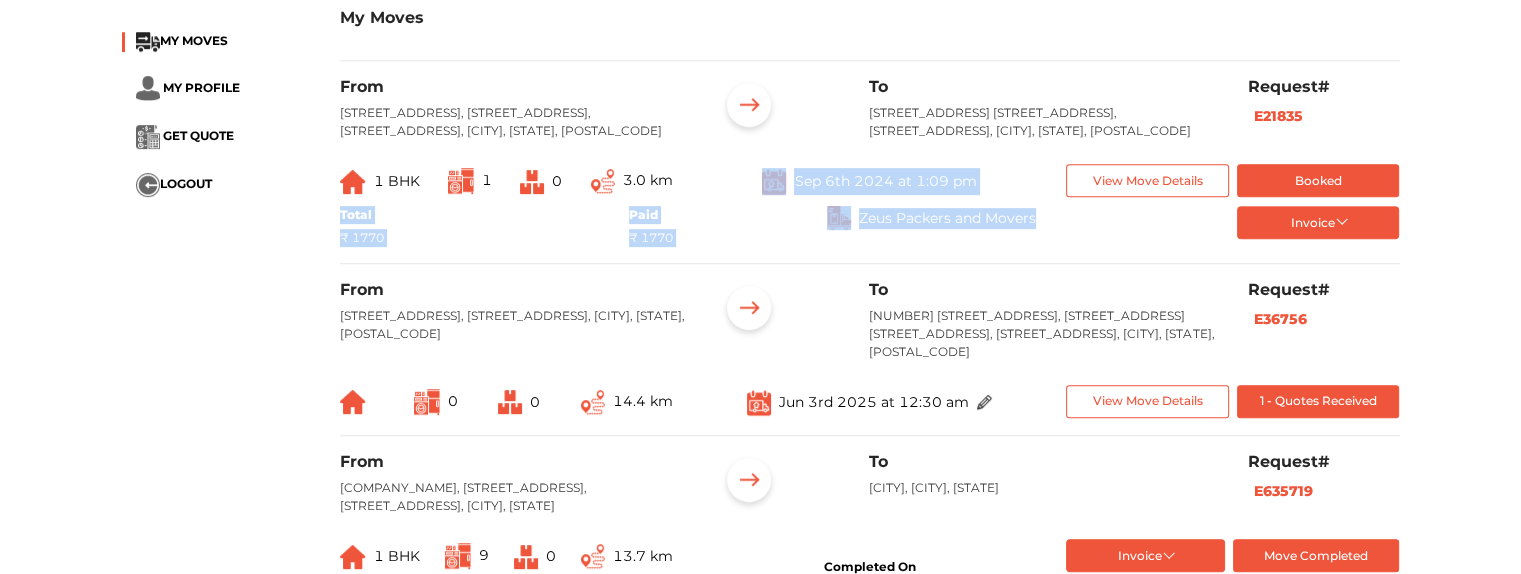 drag, startPoint x: 935, startPoint y: 255, endPoint x: 763, endPoint y: 255, distance: 172 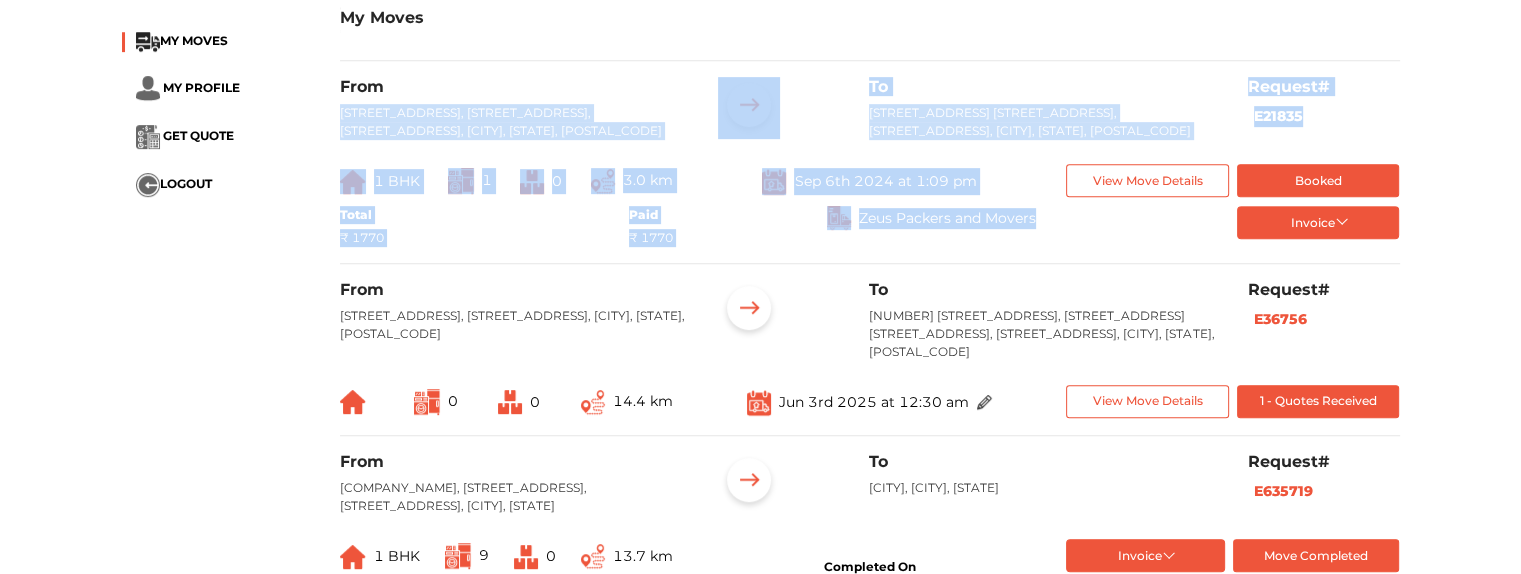 drag, startPoint x: 563, startPoint y: 173, endPoint x: 1083, endPoint y: 263, distance: 527.731 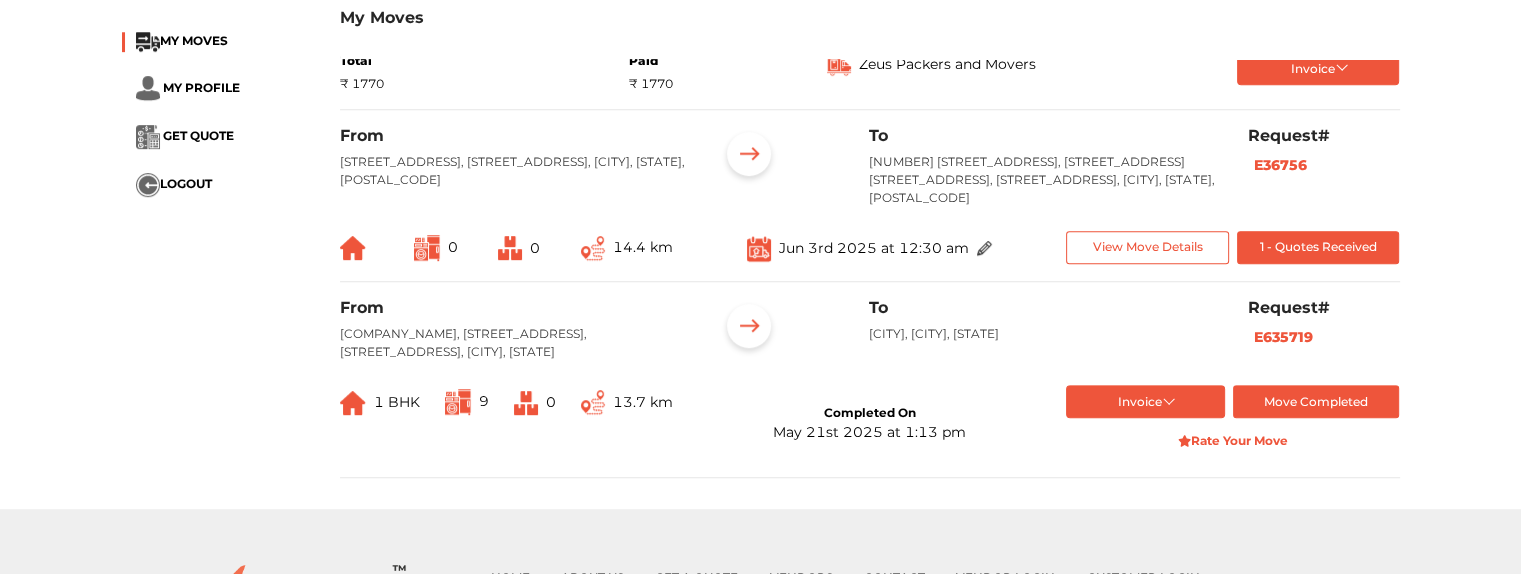 scroll, scrollTop: 1134, scrollLeft: 0, axis: vertical 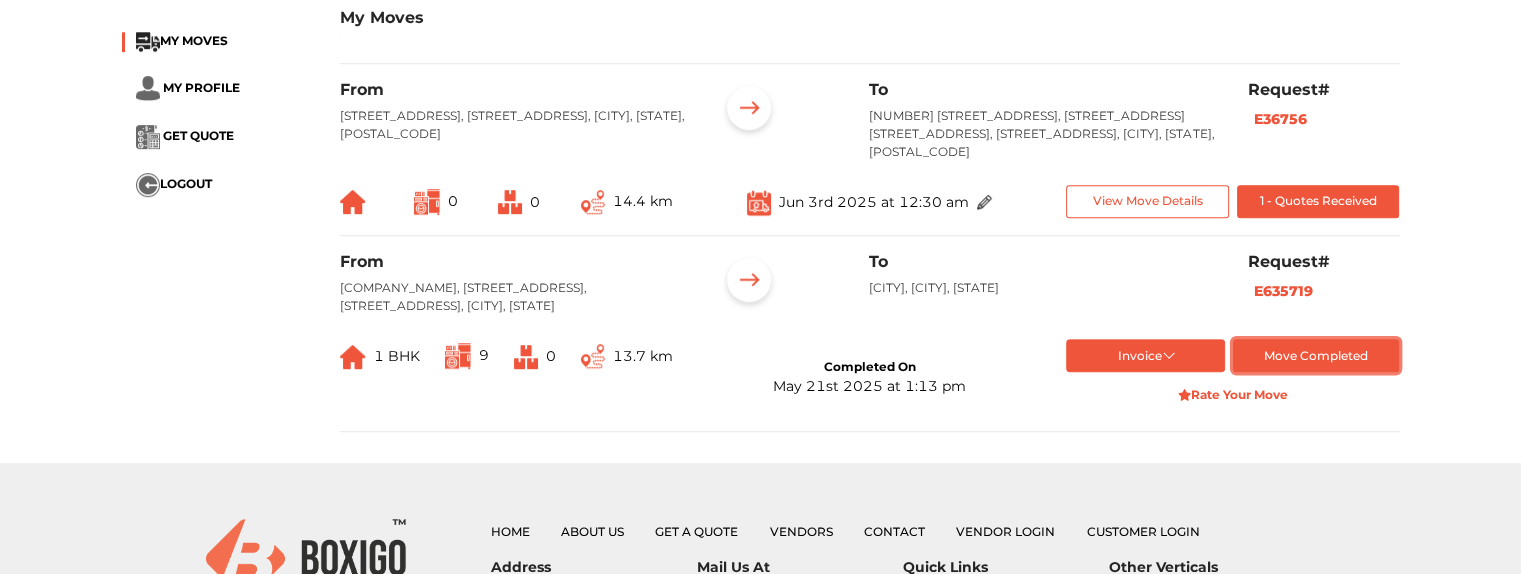 drag, startPoint x: 1310, startPoint y: 368, endPoint x: 1324, endPoint y: 211, distance: 157.62297 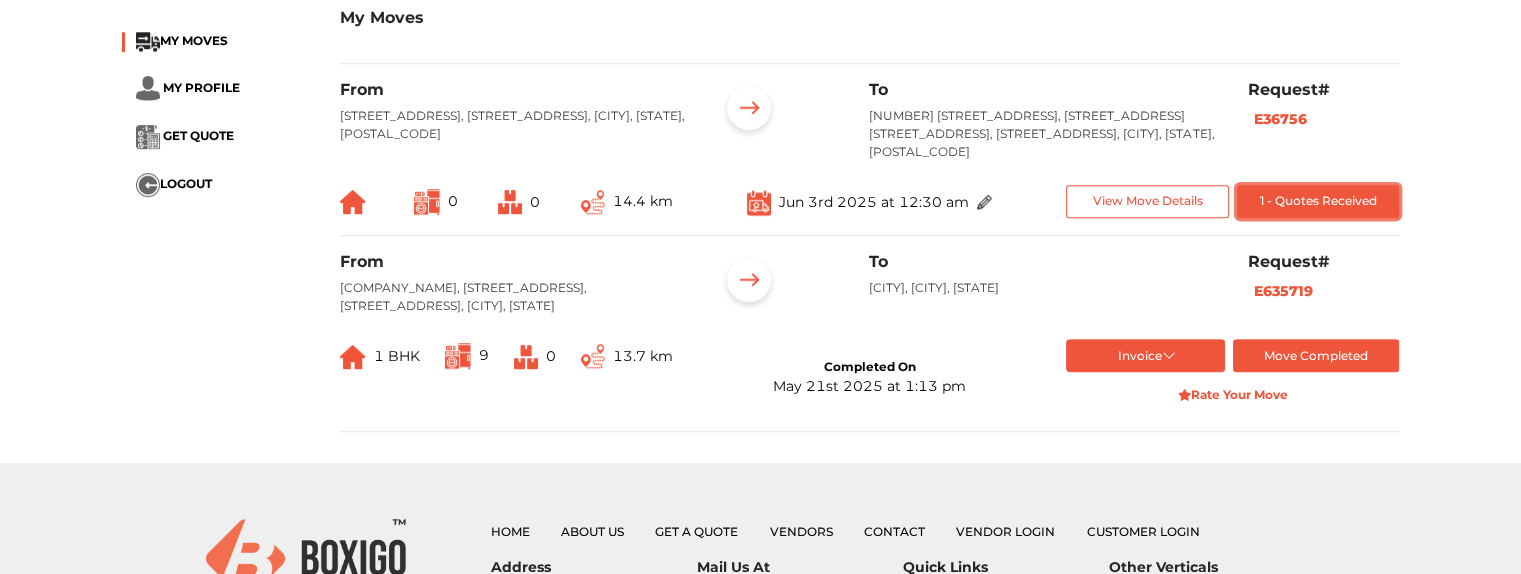 click on "1 - Quotes Received" at bounding box center [1318, 201] 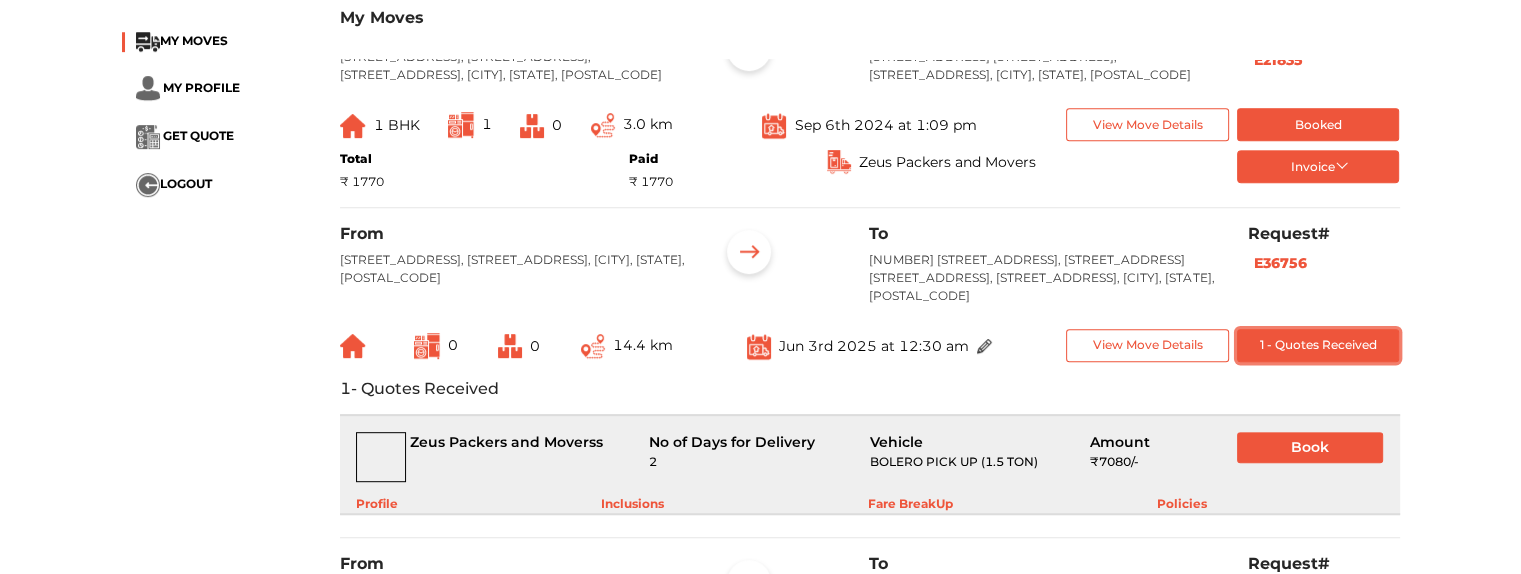 scroll, scrollTop: 934, scrollLeft: 0, axis: vertical 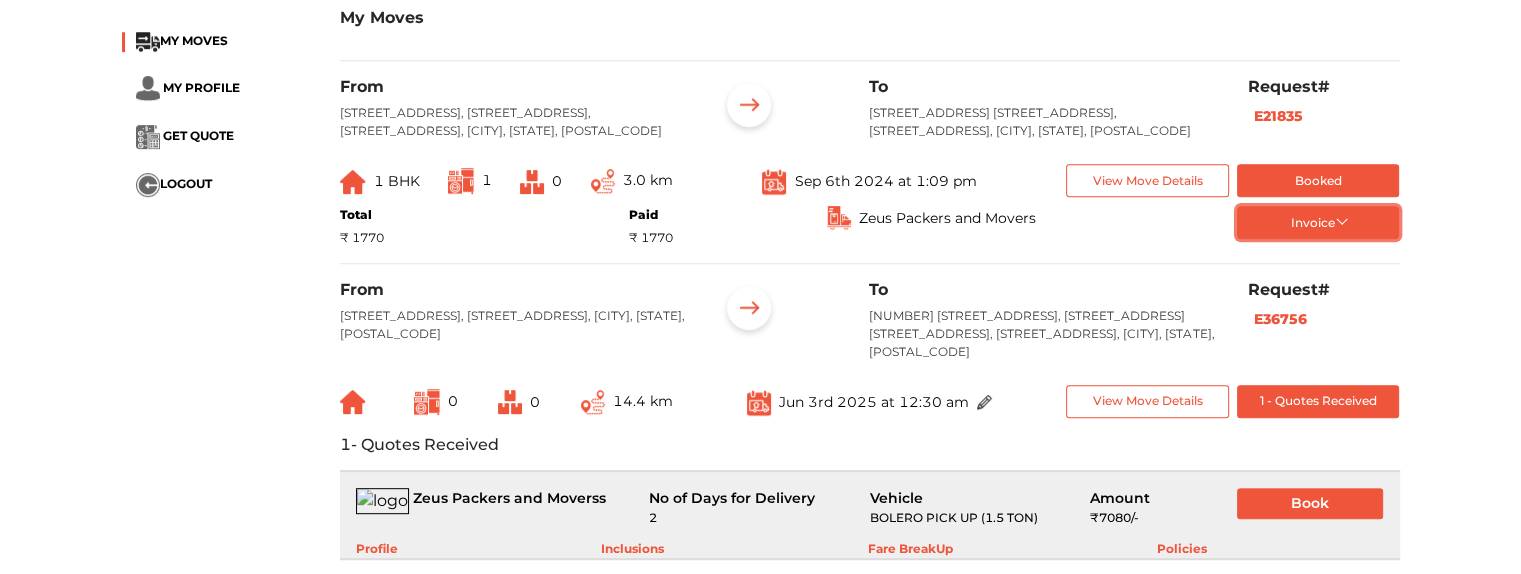 click on "Invoice" at bounding box center (1318, 222) 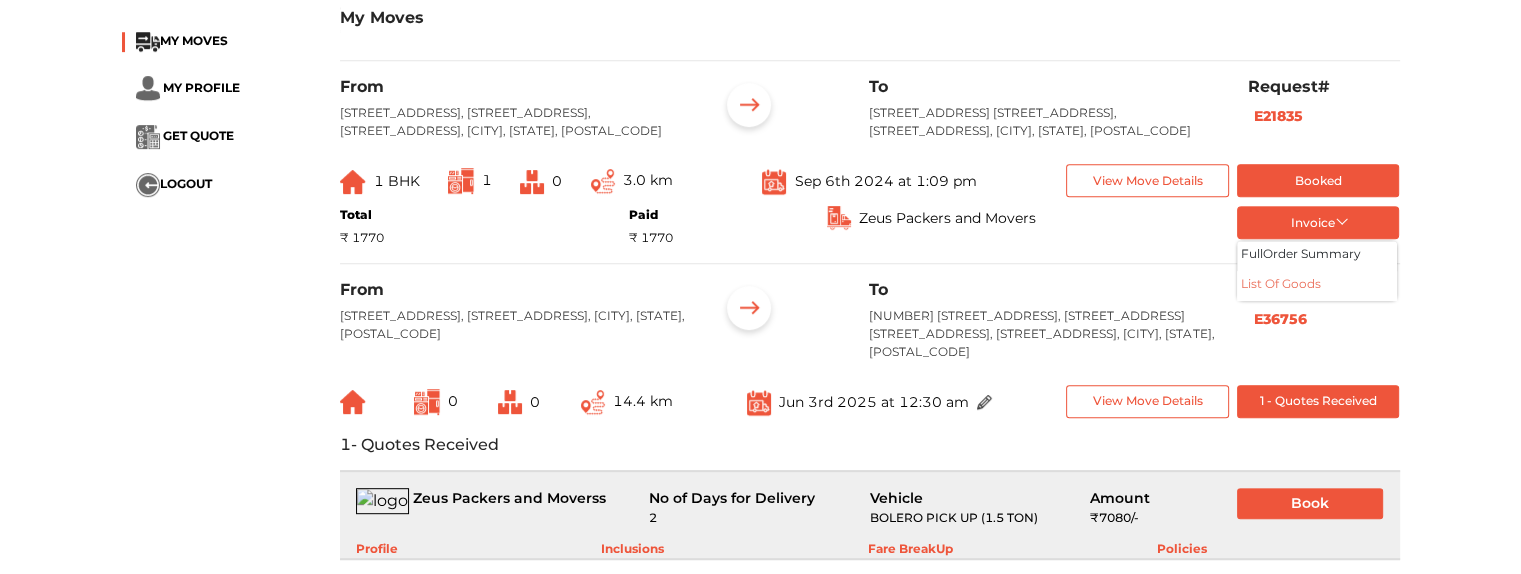 click on "List of Goods" at bounding box center [1317, 286] 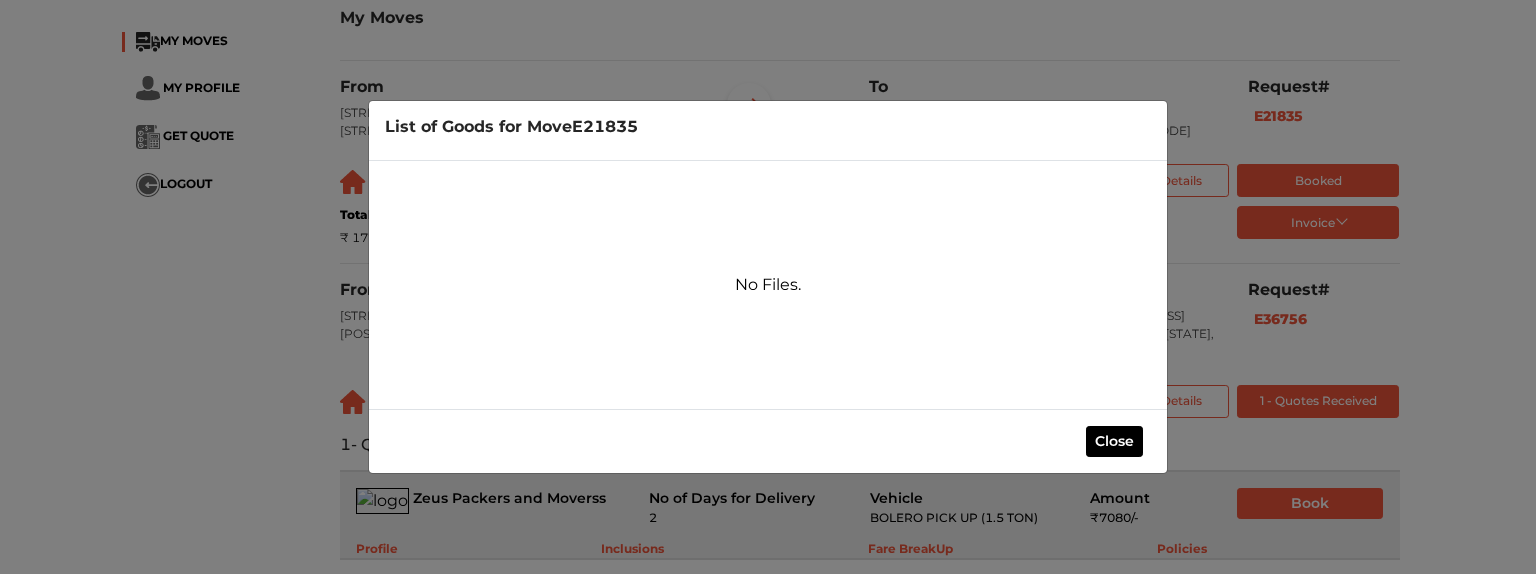 drag, startPoint x: 568, startPoint y: 287, endPoint x: 788, endPoint y: 295, distance: 220.1454 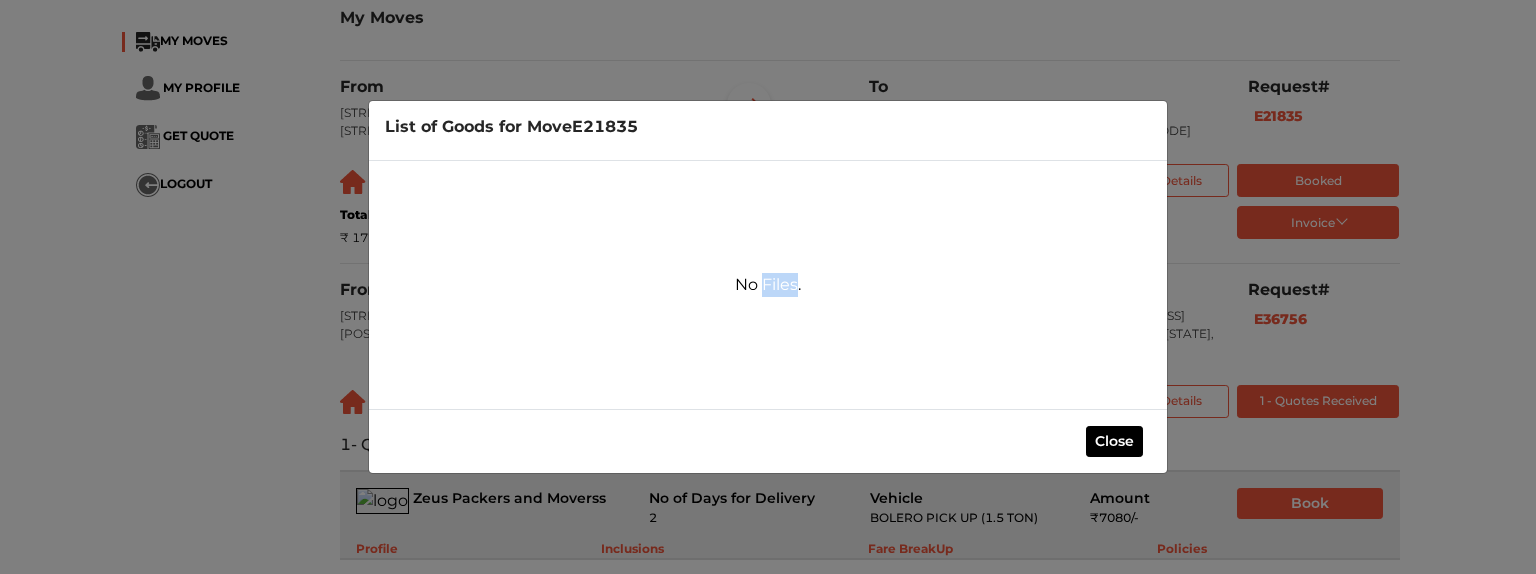 drag, startPoint x: 783, startPoint y: 290, endPoint x: 1198, endPoint y: 415, distance: 433.41666 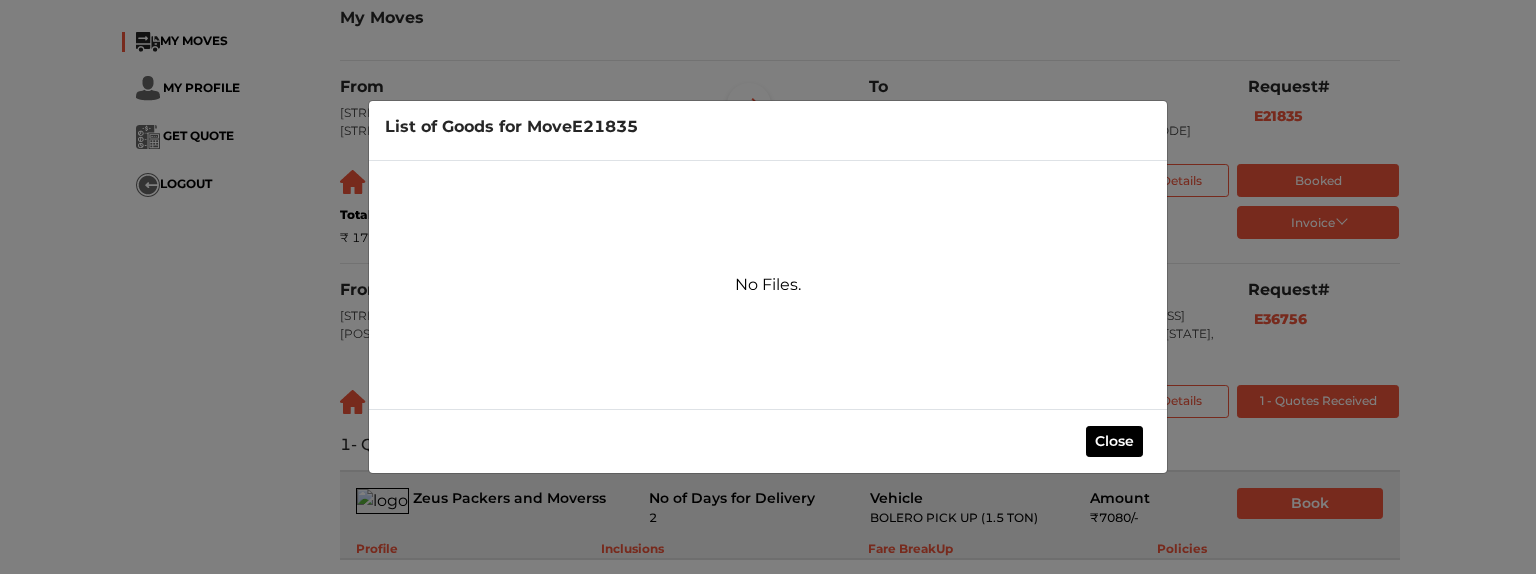 click on "Close" at bounding box center [768, 441] 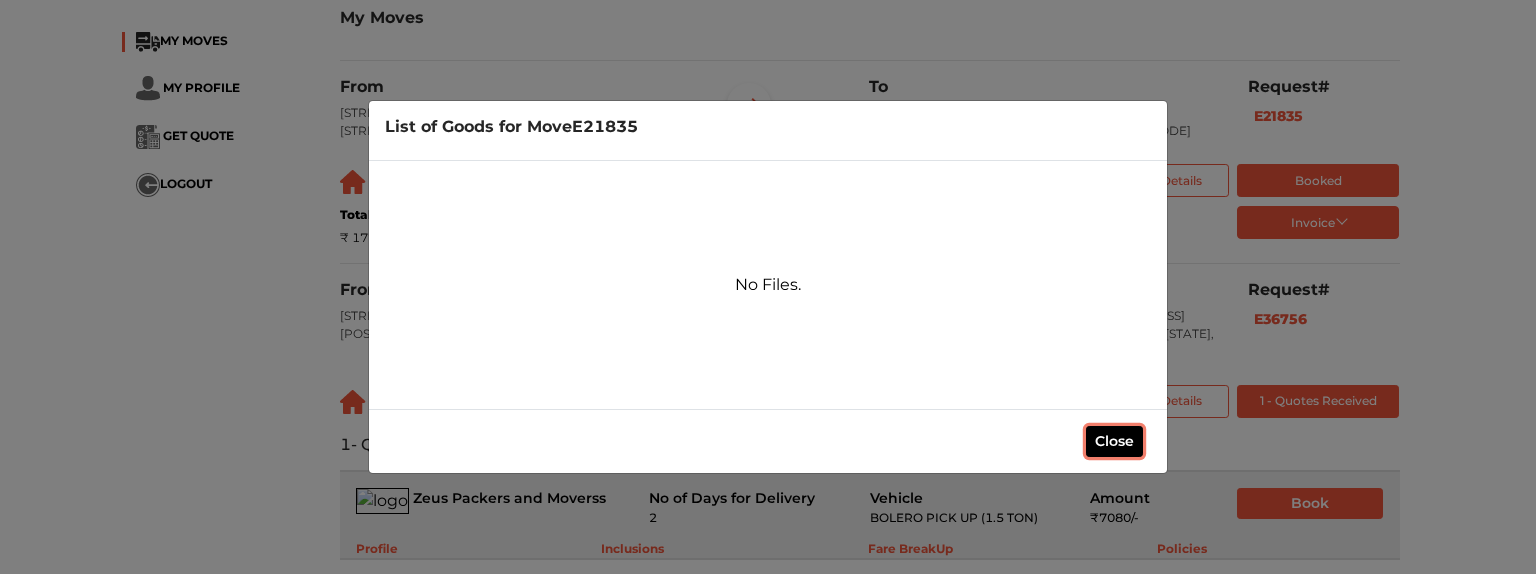 drag, startPoint x: 1126, startPoint y: 432, endPoint x: 1038, endPoint y: 537, distance: 137 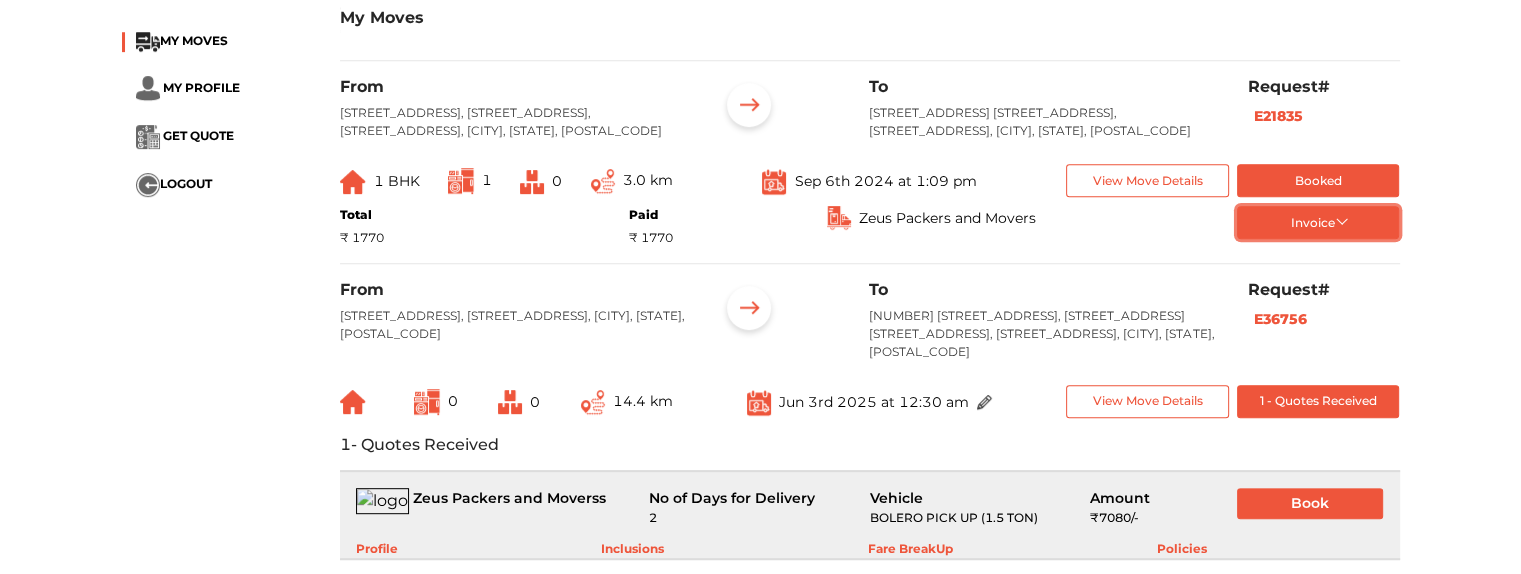 scroll, scrollTop: 1034, scrollLeft: 0, axis: vertical 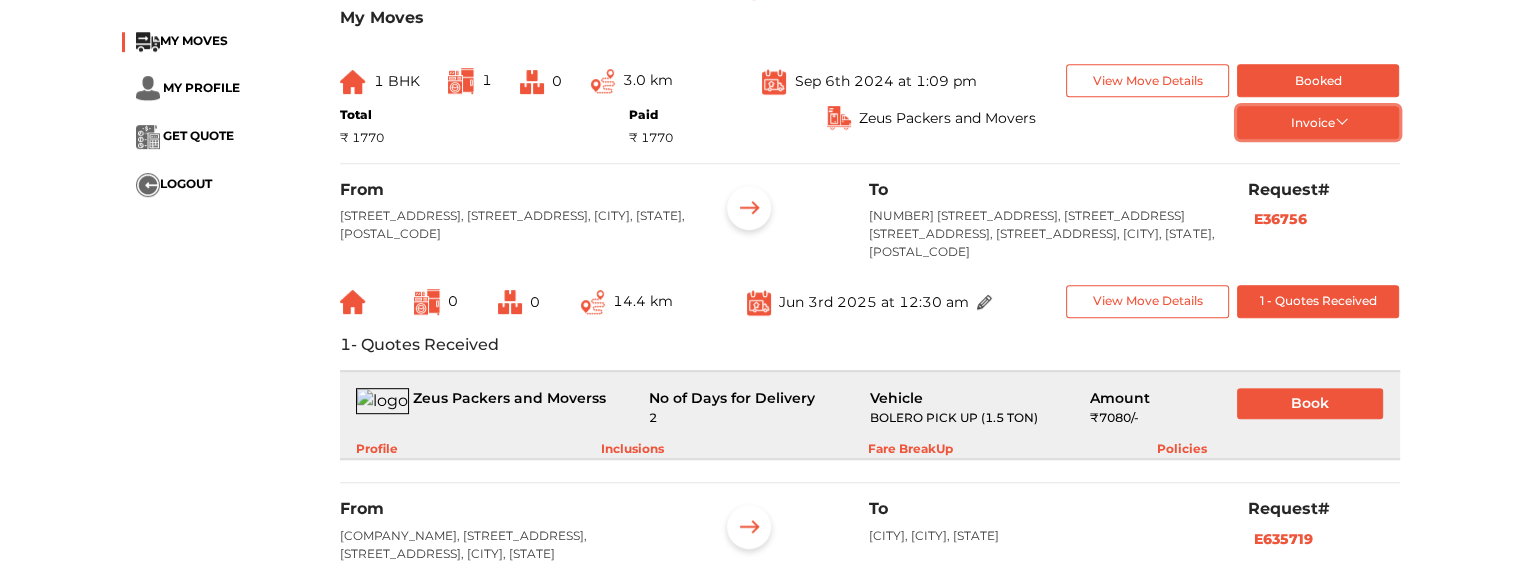 click on "Invoice" at bounding box center (1318, 122) 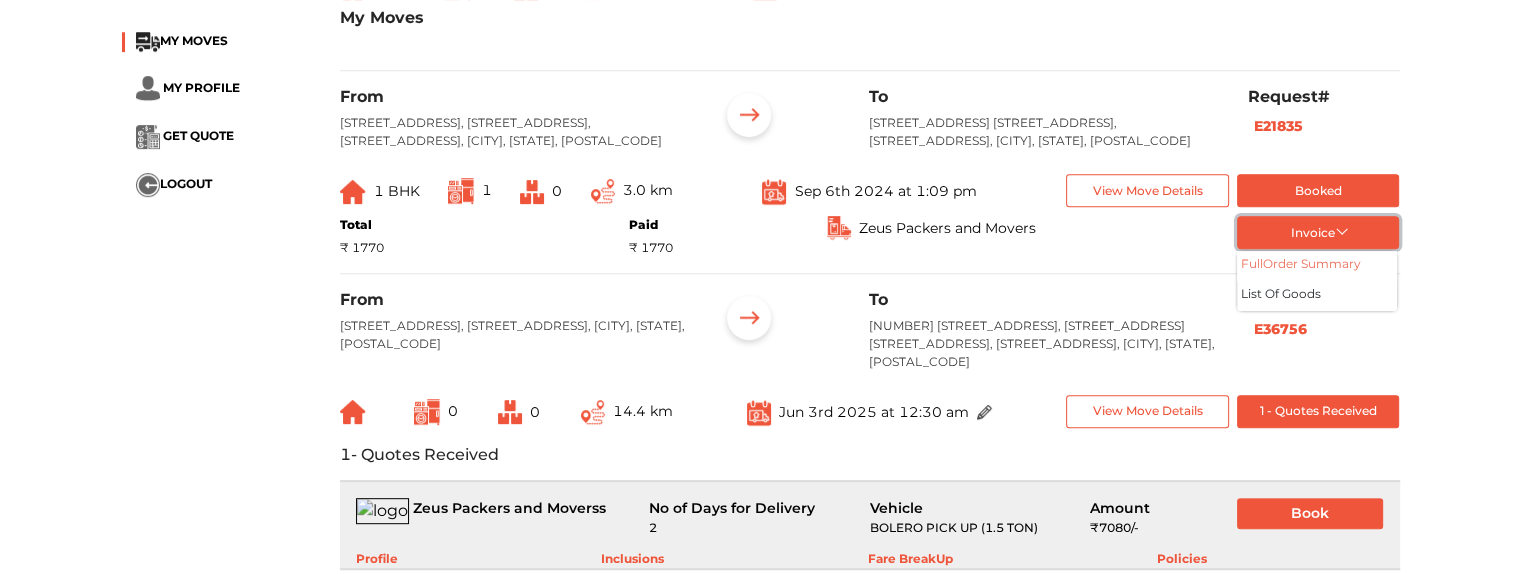 scroll, scrollTop: 734, scrollLeft: 0, axis: vertical 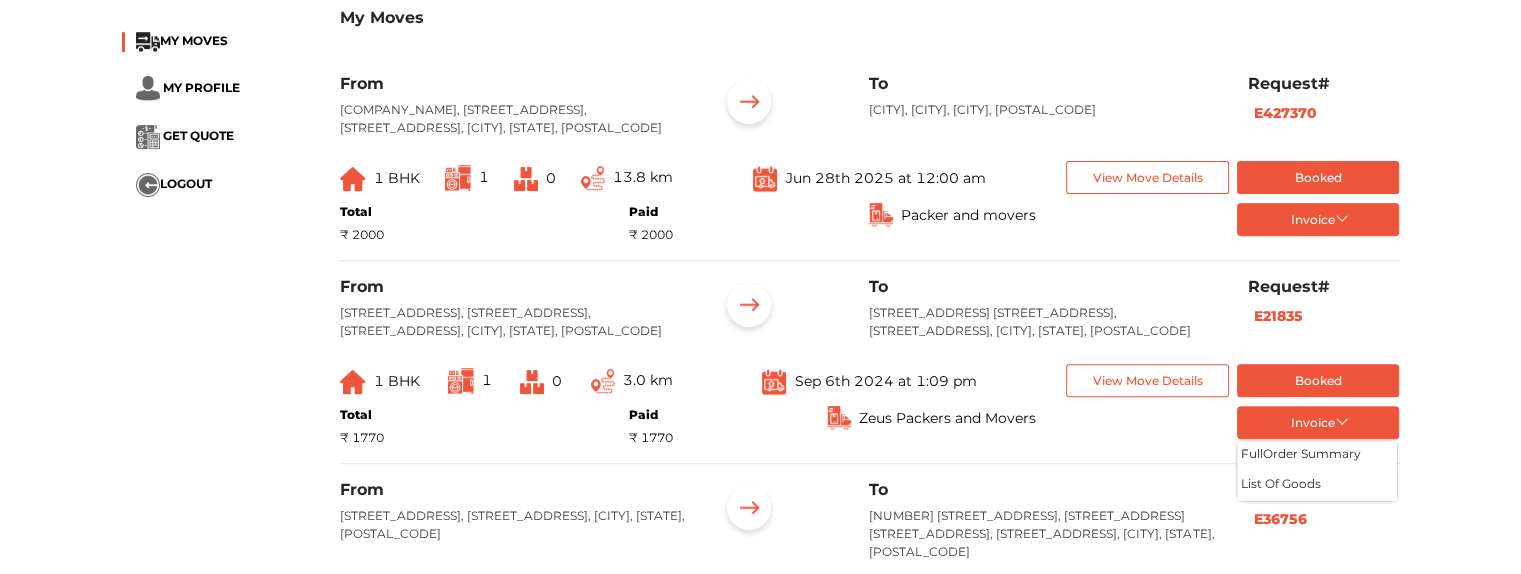 click on "Request# E21835" at bounding box center (1324, 316) 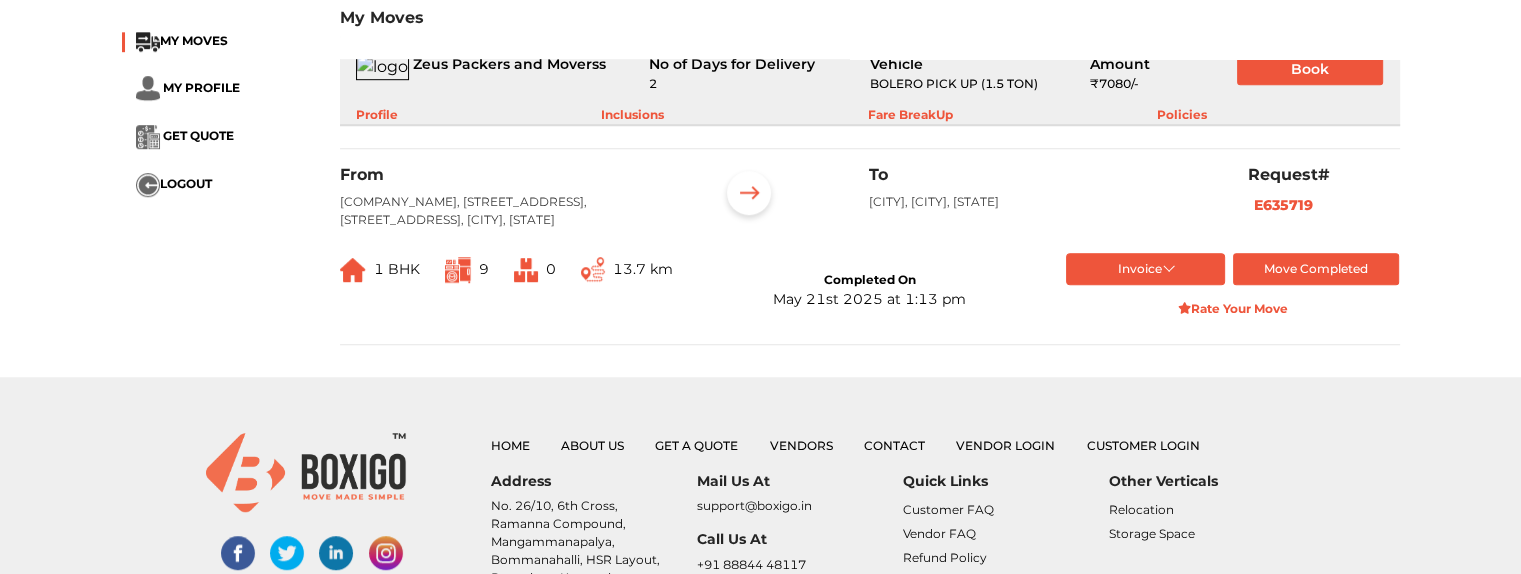 scroll, scrollTop: 1334, scrollLeft: 0, axis: vertical 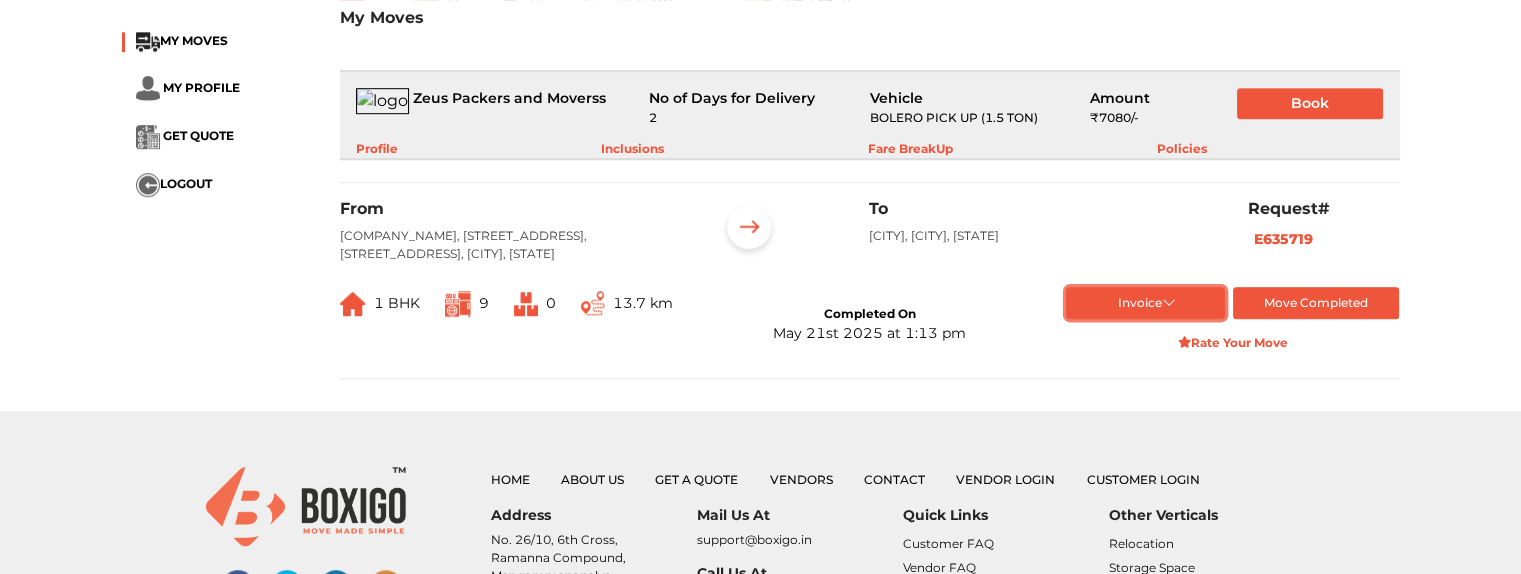 click on "Invoice" at bounding box center [1145, 303] 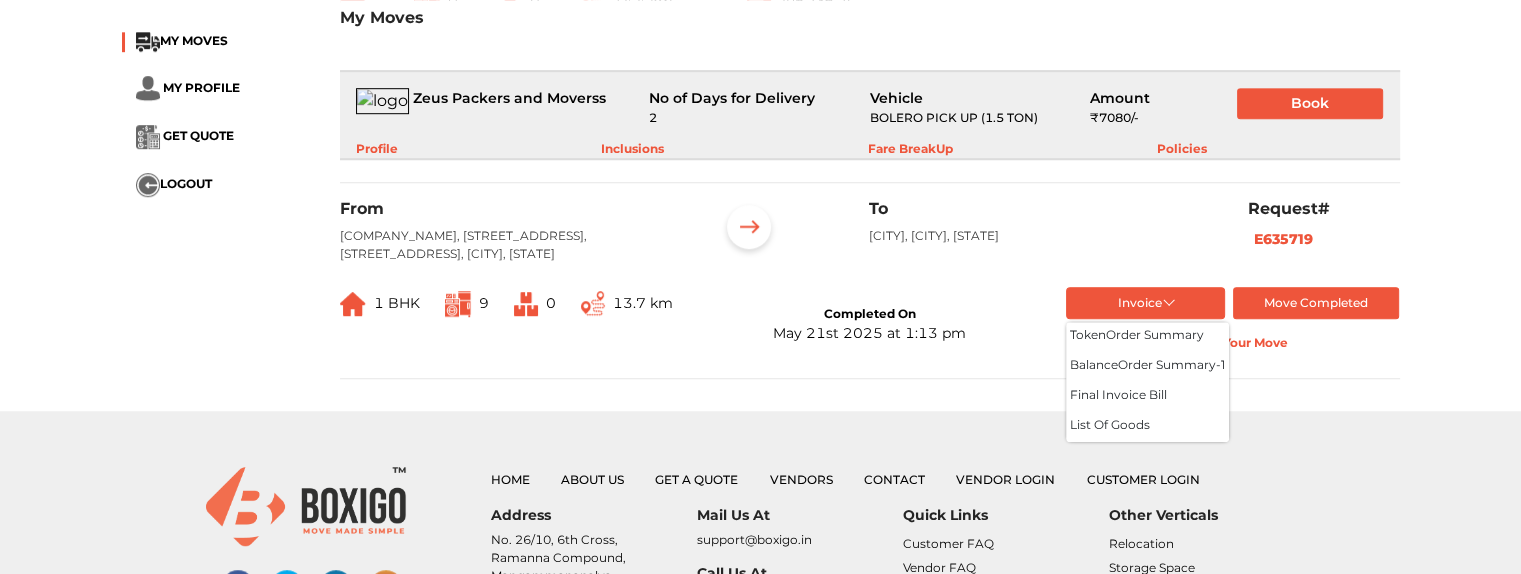 click on "My Moves From [CITY], [CITY], [CITY], [STATE] To [CITY], [CITY], [STATE] Request# E230688 1 BHK 6 0 10.6 km Aug 5th 2025 at 12:00 am View Move Details Quotes Awaiting From [STREET_ADDRESS], [STREET_ADDRESS], [STREET_ADDRESS], [CITY], [STATE] To [CITY], [CITY], [STATE] Request# E834388 1 BHK 1 0 5.1 km Jul 8th 2025 at 12:00 am View Move Details Quotes Awaiting From [COMPANY_NAME], [STREET_ADDRESS], [STREET_ADDRESS], [CITY], [STATE], [POSTAL_CODE] To [NAME], [CITY], [STATE], [POSTAL_CODE] Request# E952870 1 BHK 15 3 13.9 km Jun 4th 2025 at 12:00 am View Move Details 1 - Quotes Received From [COMPANY_NAME], [STREET_ADDRESS], [STREET_ADDRESS], [CITY], [STATE] To [CITY], [STATE] Request# E311887 1 BHK 4 0 13.9 km Jun 25th 2025 at 12:07 pm View Move Details 1 - Quotes Received From [COMPANY_NAME], [STREET_ADDRESS], [STREET_ADDRESS], [CITY], [STATE], [POSTAL_CODE] To Request# E427370 1 BHK 1 0 13.8 km View Move Details 1" at bounding box center [870, -395] 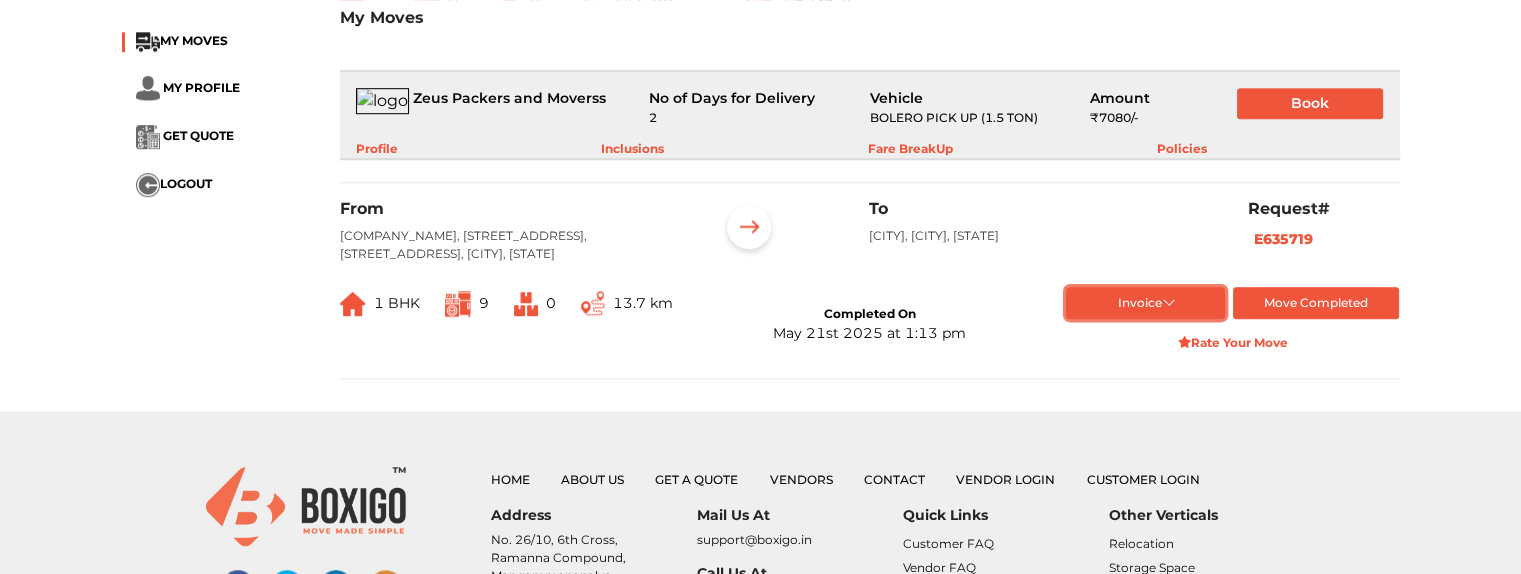 click on "Invoice" at bounding box center (1145, 303) 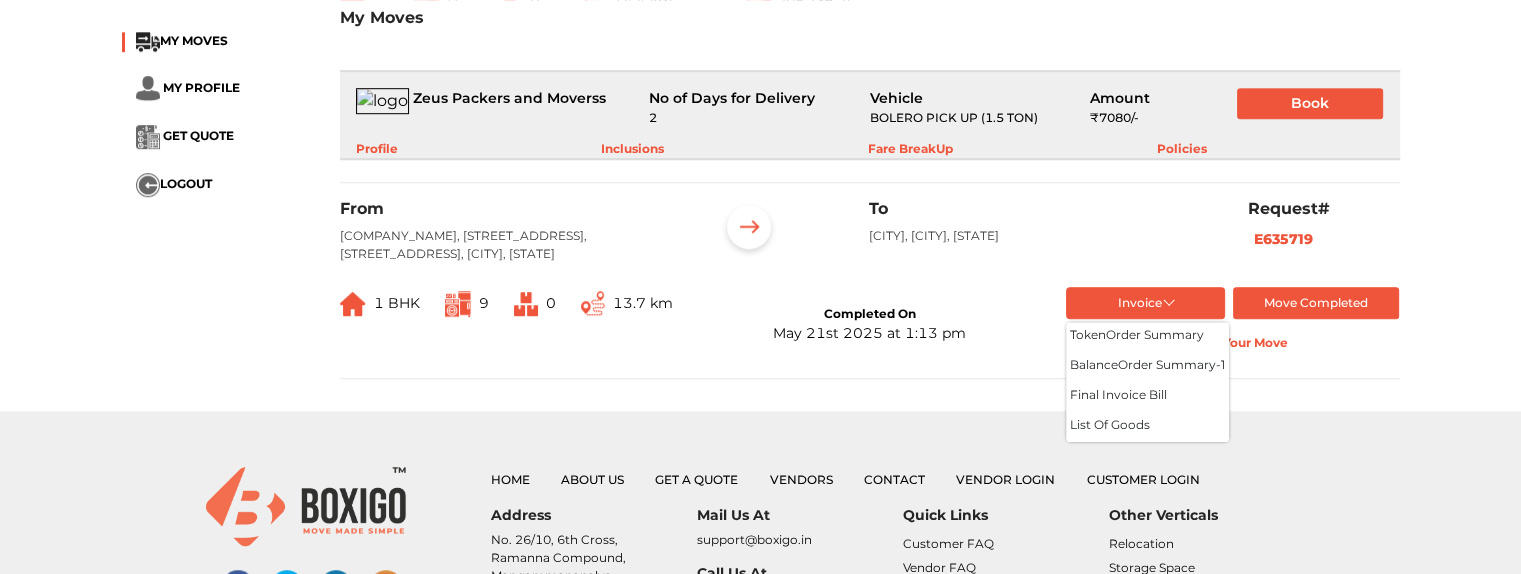click on "Home About Us Get a Quote Vendors Contact Vendor Login Customer Login Address No. 26/10, 6th Cross, Ramanna Compound, Mangammanapalya, Bommanahalli, HSR Layout, Bengaluru, Karnataka - 560068 Mail Us At support@example.com Call Us At +91 88844 48117 Quick Links Customer FAQ Vendor FAQ Refund Policy Vendor Terms and Conditions Customer Terms and Conditions Blog Sitemap contact about us vendors Other Verticals Relocation Storage Space Packers and Movers House shifting Corporate shifting Vehicle Shifting Packers and Movers in bengaluru | Packers and Movers in Hyderabad | Packers and Movers in Chennai | Packers and Movers in Mumbai House shifting in bengaluru | House shifting in Hyderabad | House shifting in Chennai | House shifting in Mumbai Corporate Shifting in bengaluru | Corporate Shifting in Hyderabad | Corporate Shifting in Chennai | Corporate Shifting in Mumbai Vehicle shifting in bengaluru | Vehicle shifting in Hyderabad |" at bounding box center (761, 610) 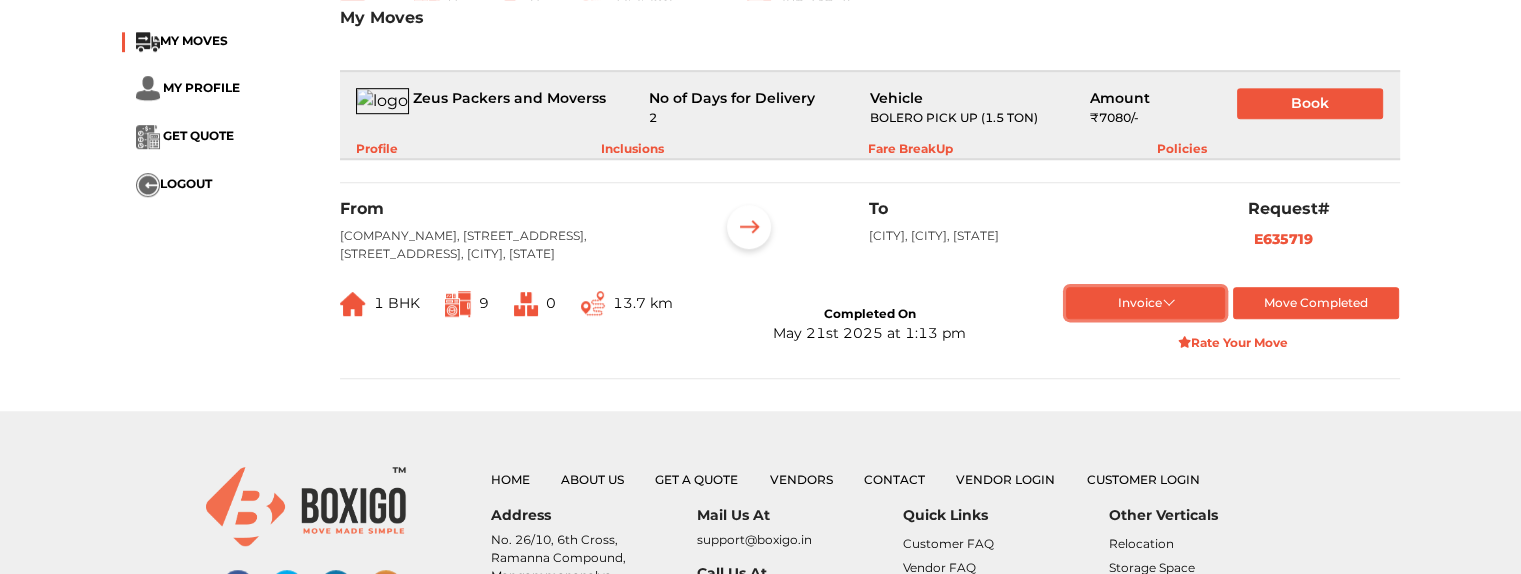click on "Invoice" at bounding box center [1145, 303] 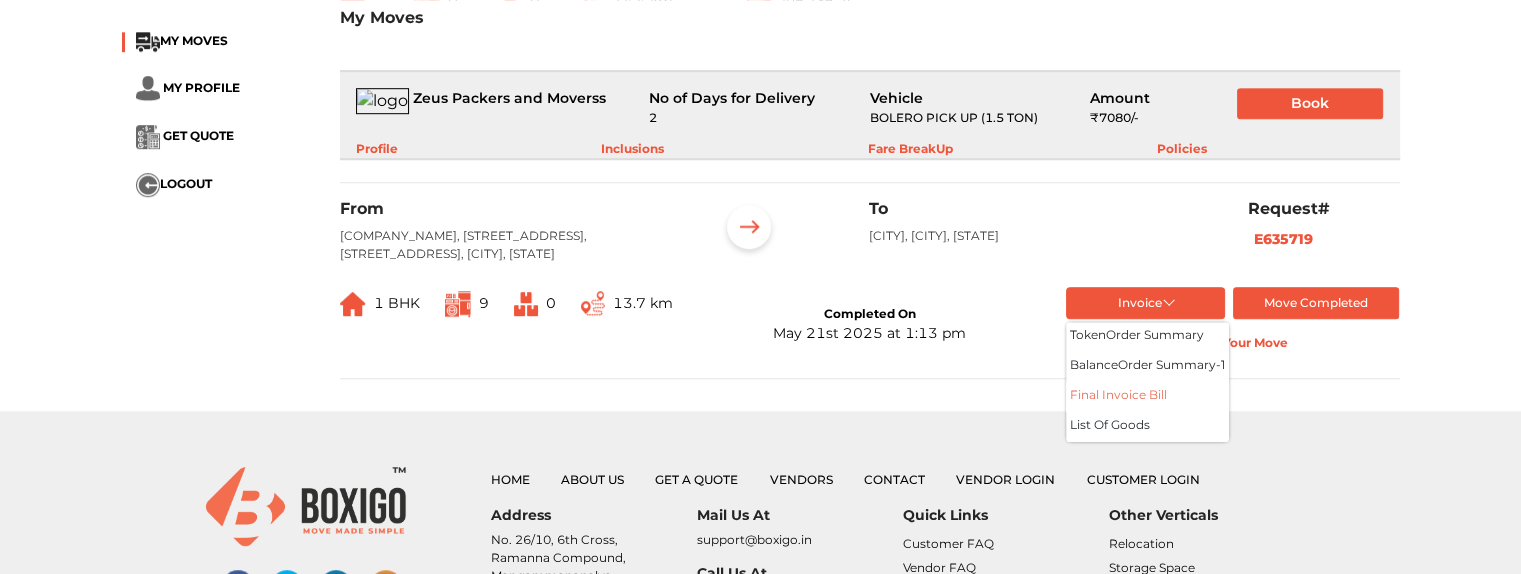 click on "Final Invoice Bill" at bounding box center (1147, 397) 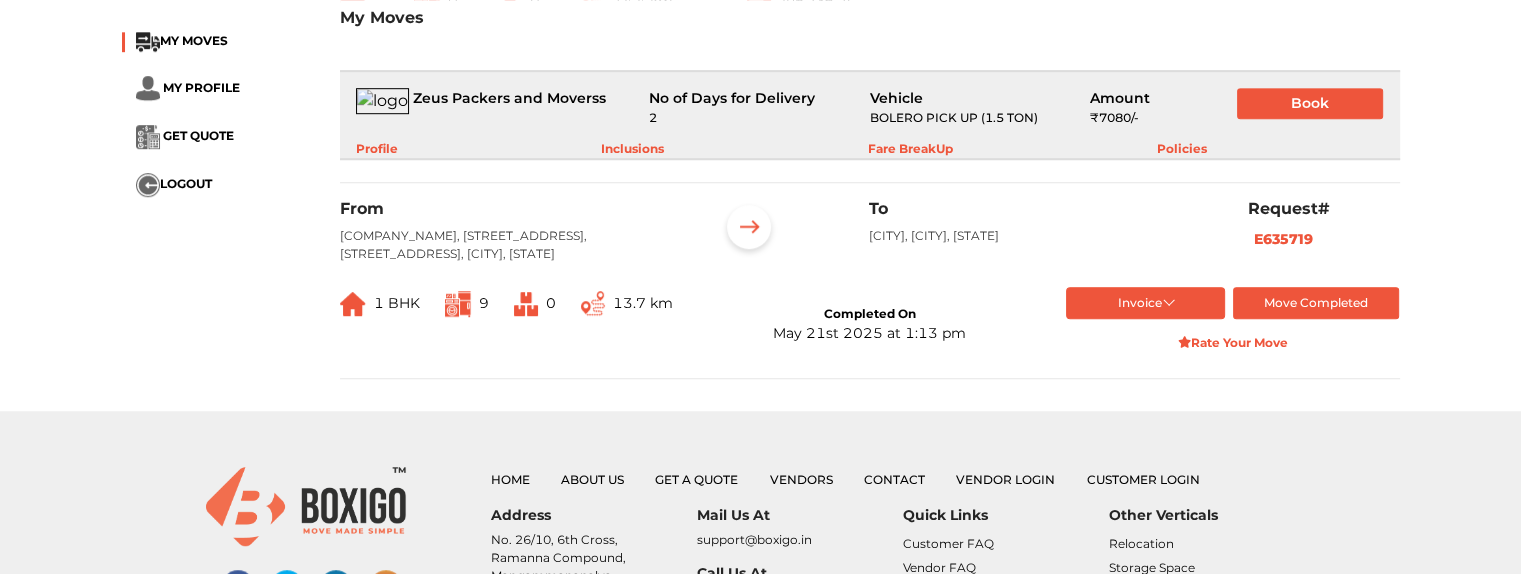 click on "From [COMPANY_NAME], [STREET_ADDRESS], [STREET_ADDRESS], [CITY], [STATE] To [CITY], [STATE] Request# E635719 1 BHK 9 0 13.7 km Completed On May 21st 2025 at 1:13 pm Invoice token Order summary balance Order summary- 1 Final Invoice Bill List of Goods Move Completed Rate Your Move" at bounding box center (870, 289) 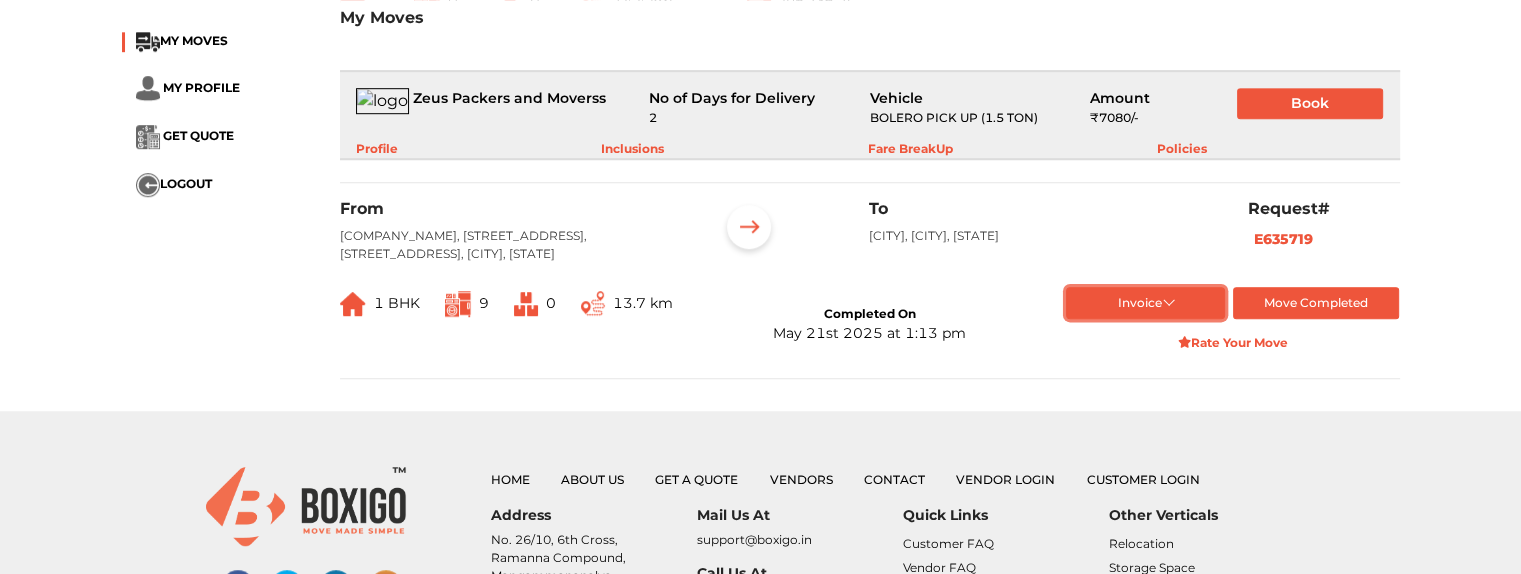 click on "Invoice" at bounding box center [1145, 303] 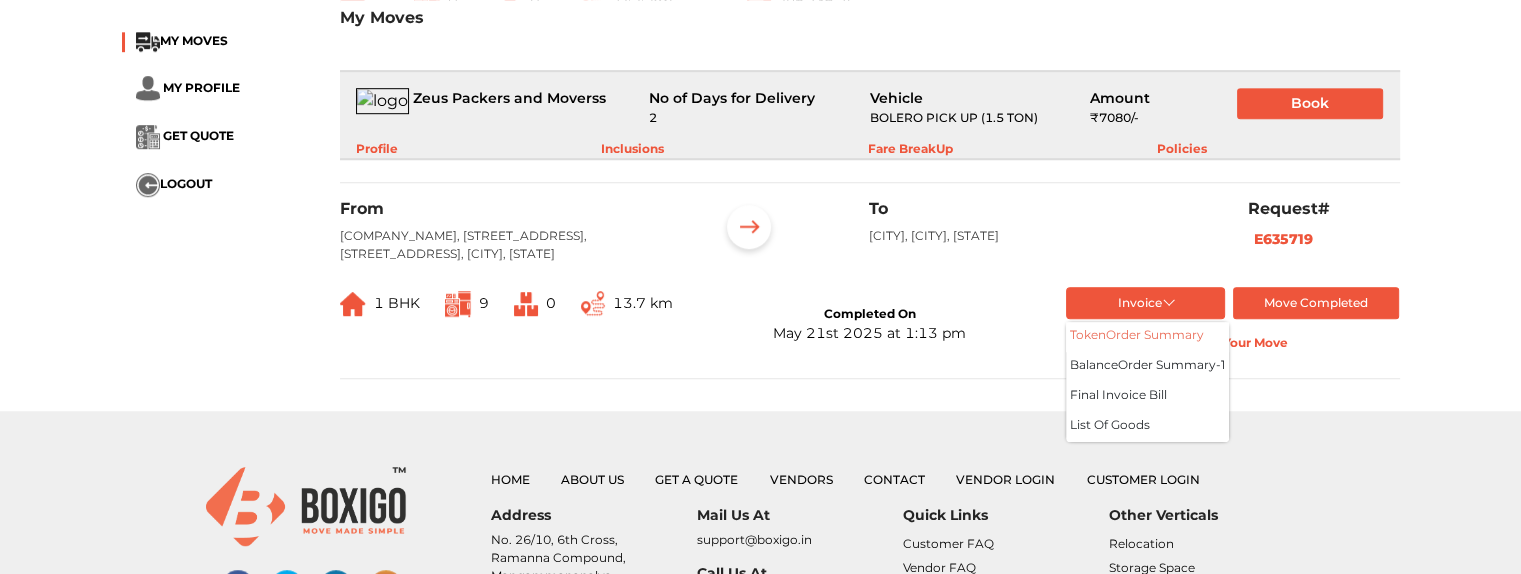 click on "token  Order summary" at bounding box center [1147, 337] 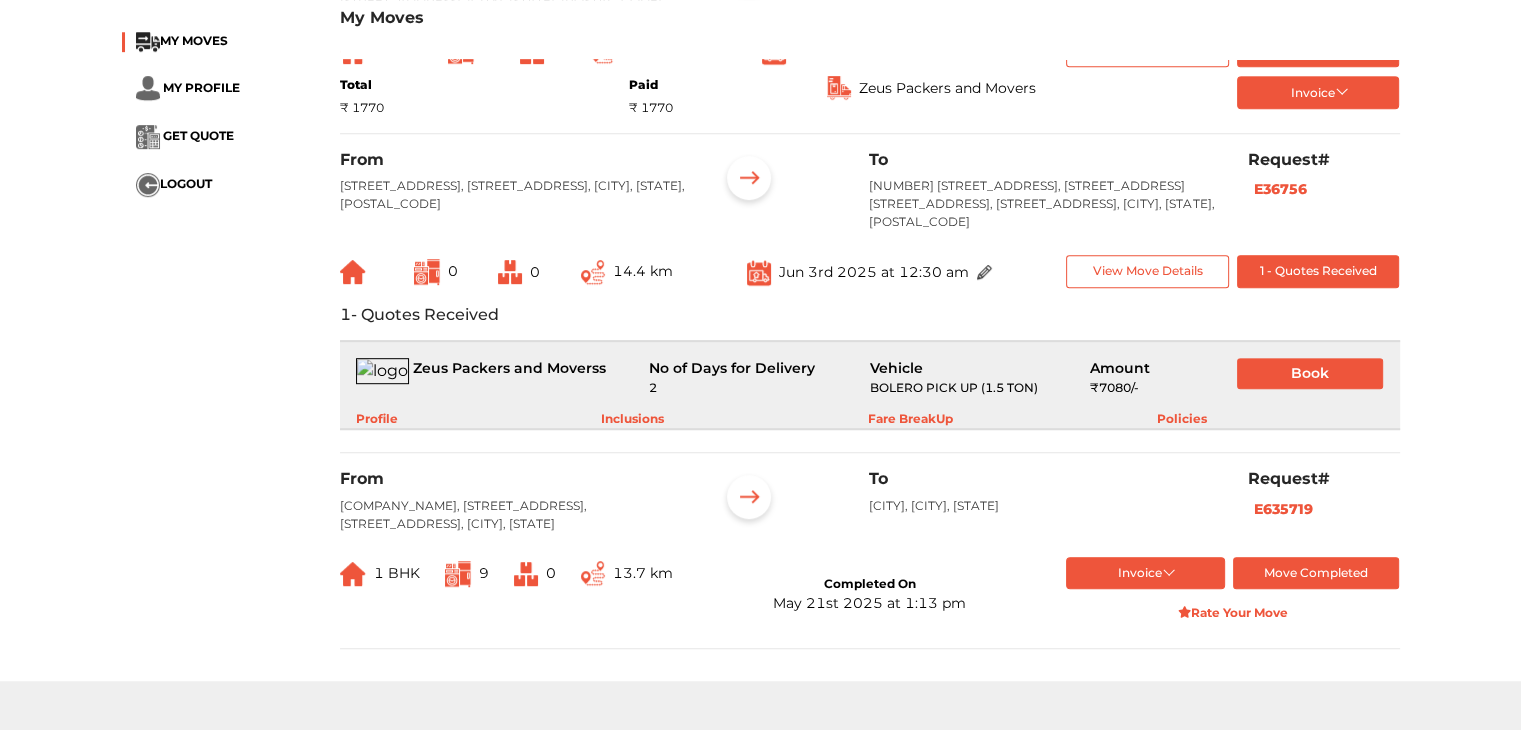 scroll, scrollTop: 1034, scrollLeft: 0, axis: vertical 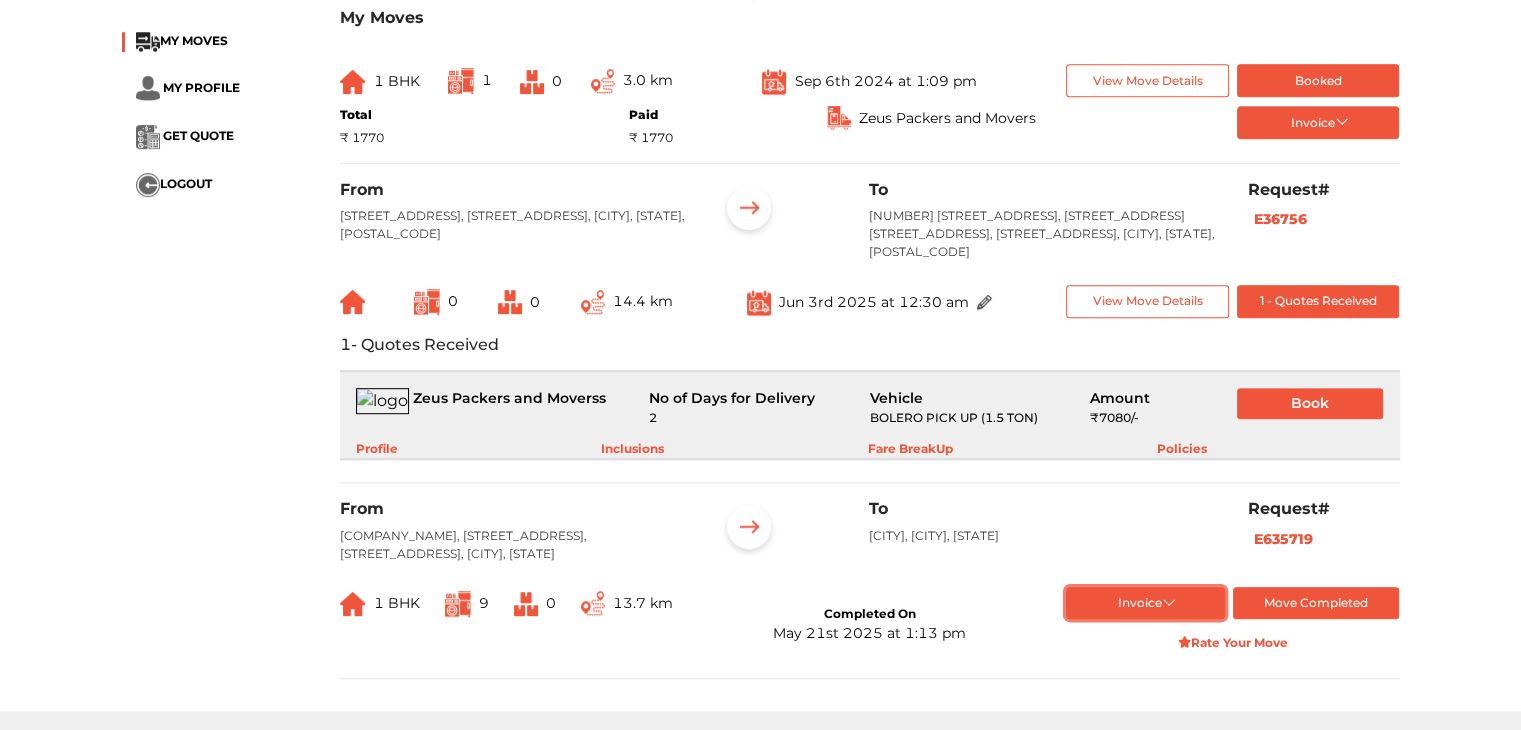 click on "Invoice" at bounding box center [1145, 603] 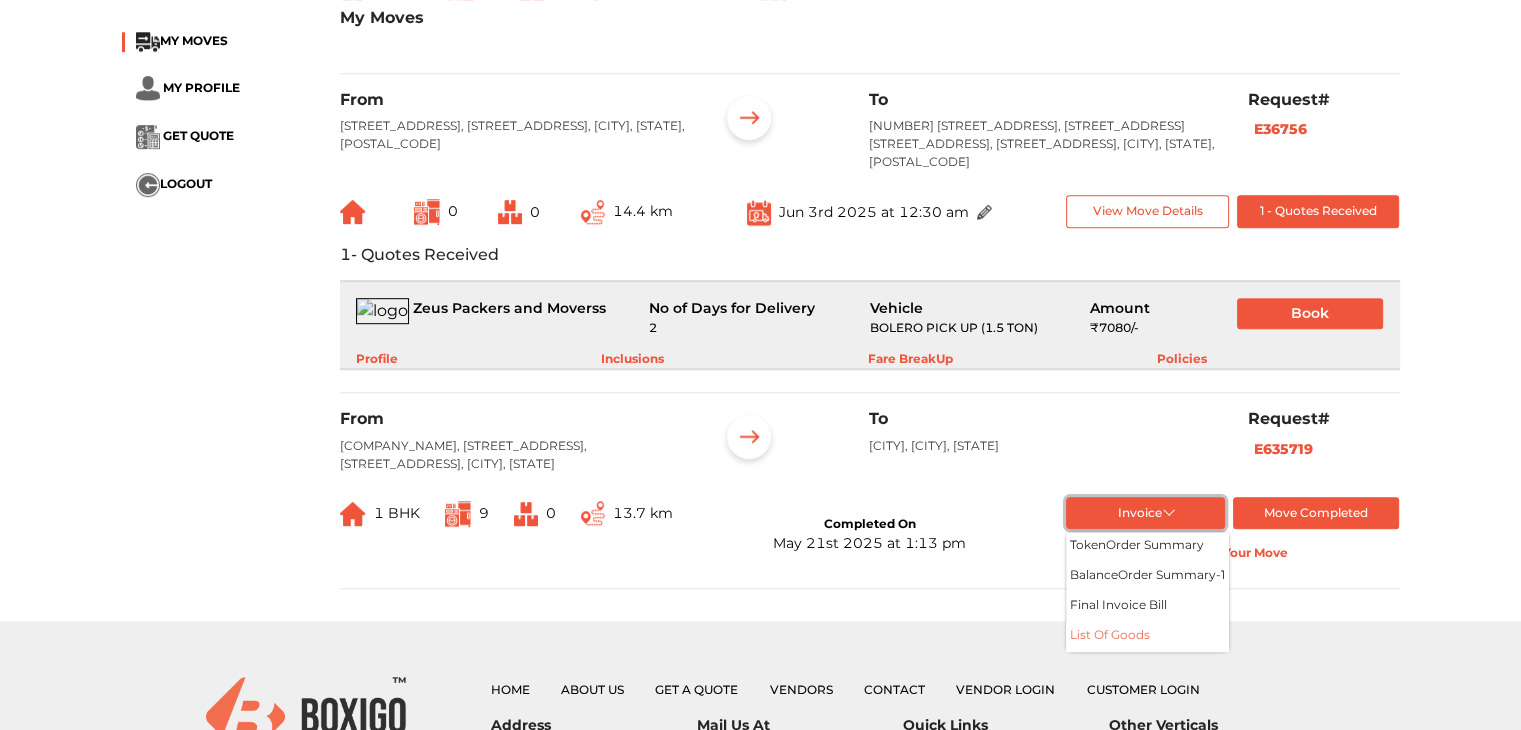 scroll, scrollTop: 1234, scrollLeft: 0, axis: vertical 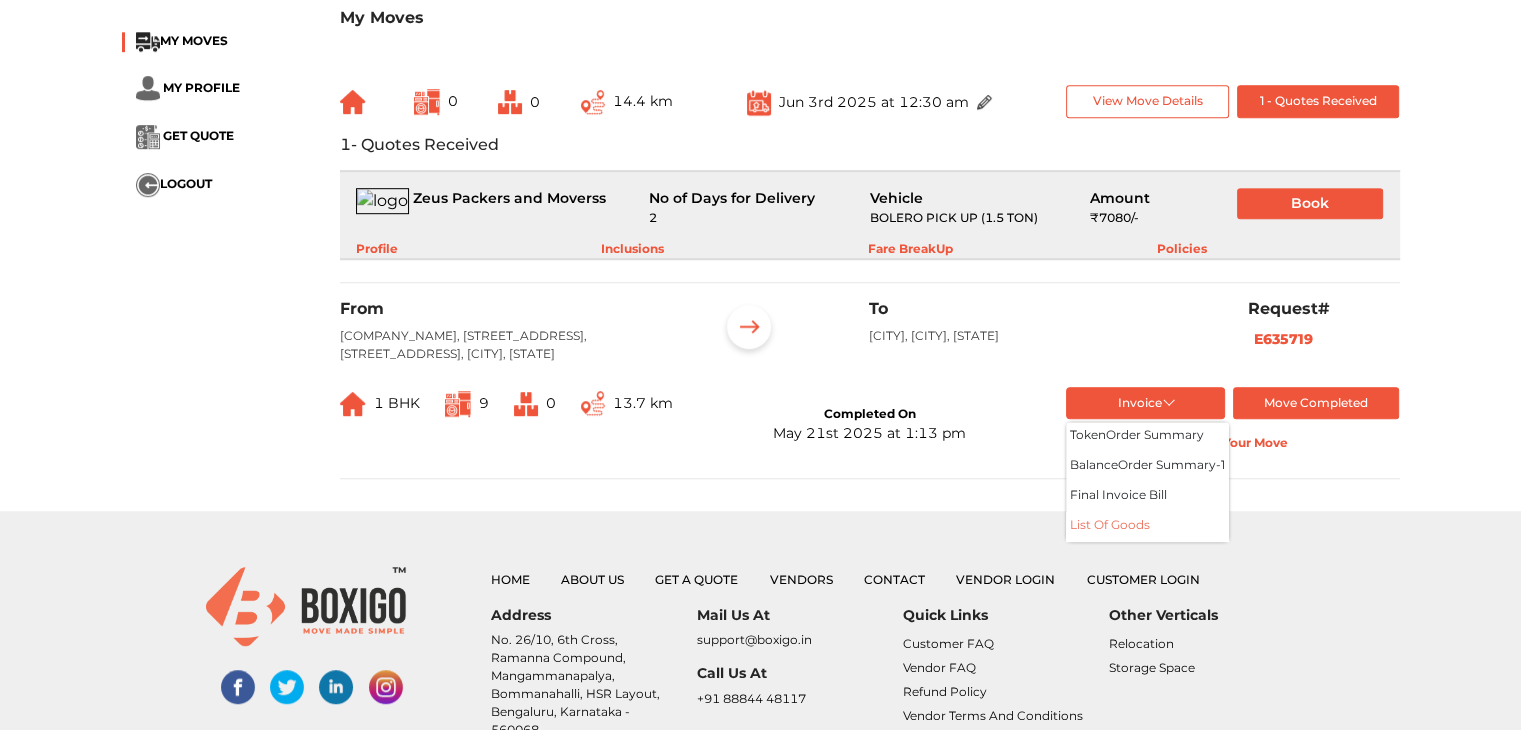 click on "List of Goods" at bounding box center (1147, 527) 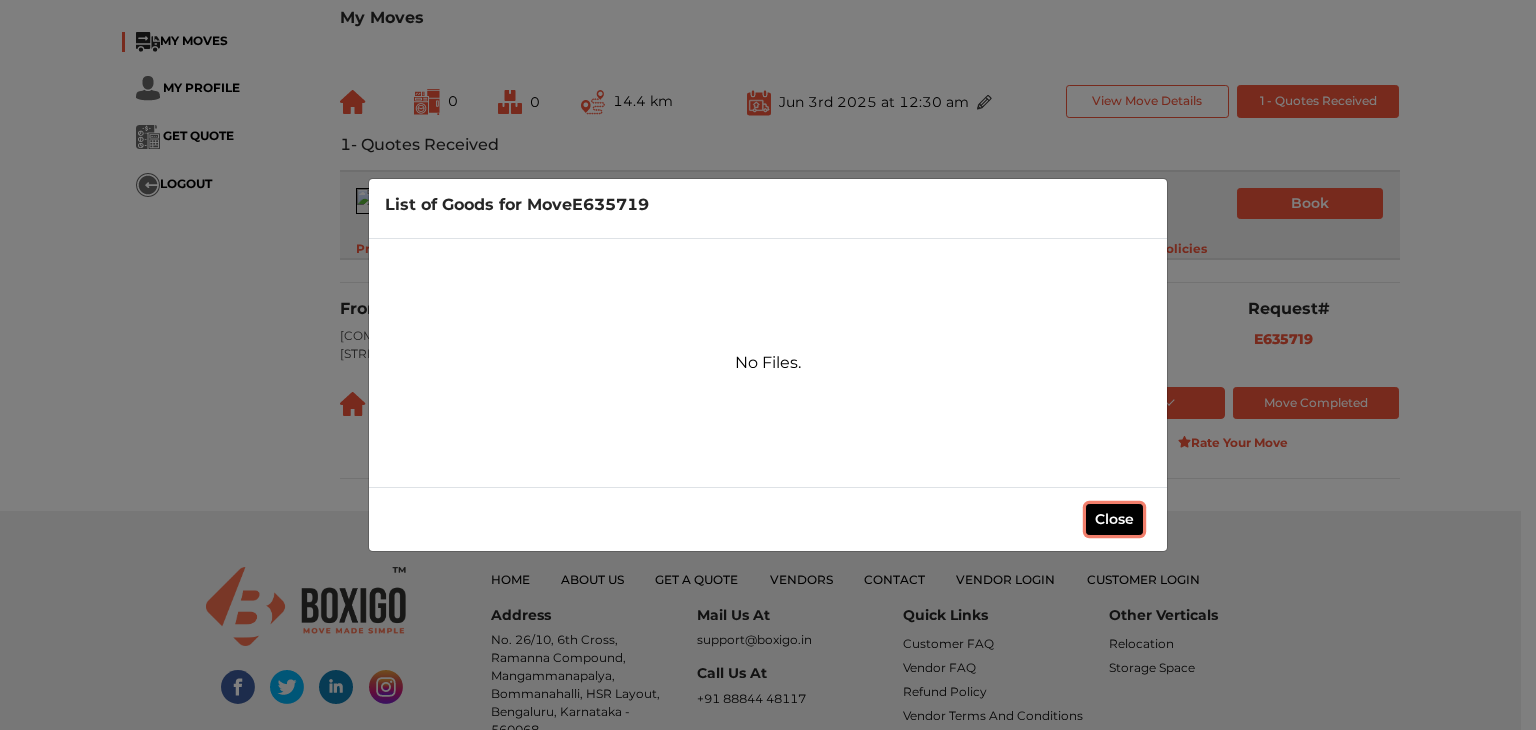 click on "Close" at bounding box center [1114, 519] 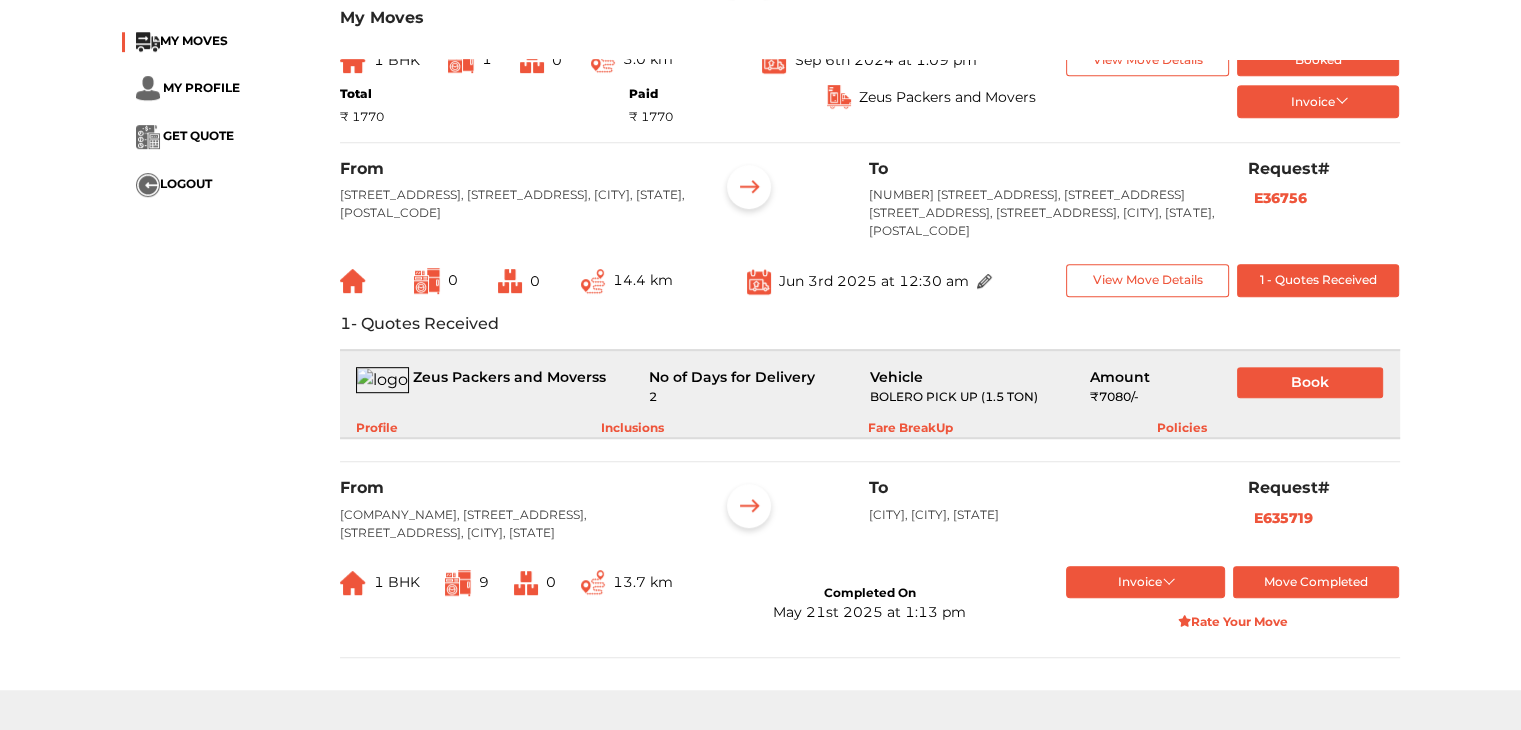 scroll, scrollTop: 934, scrollLeft: 0, axis: vertical 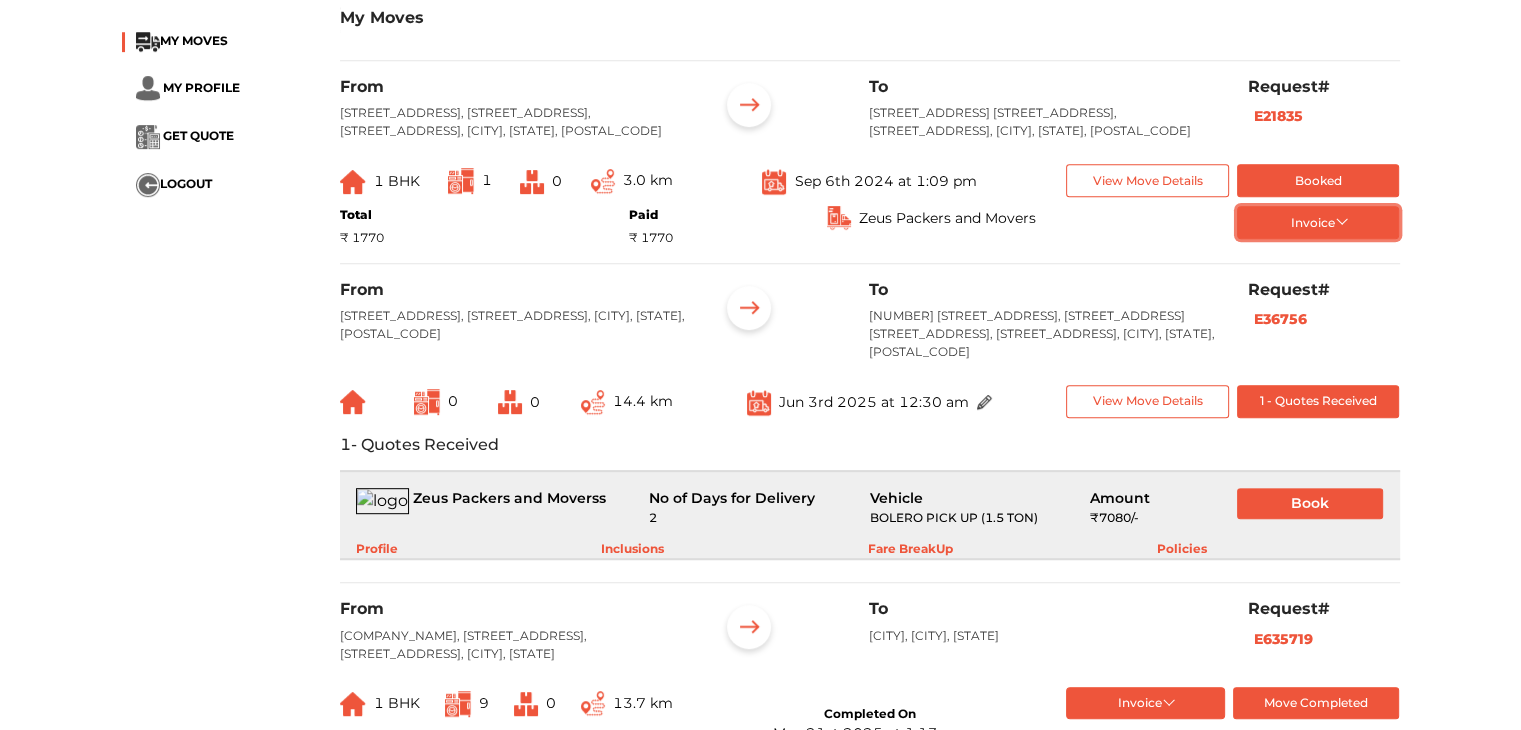 click on "Invoice" at bounding box center (1318, 222) 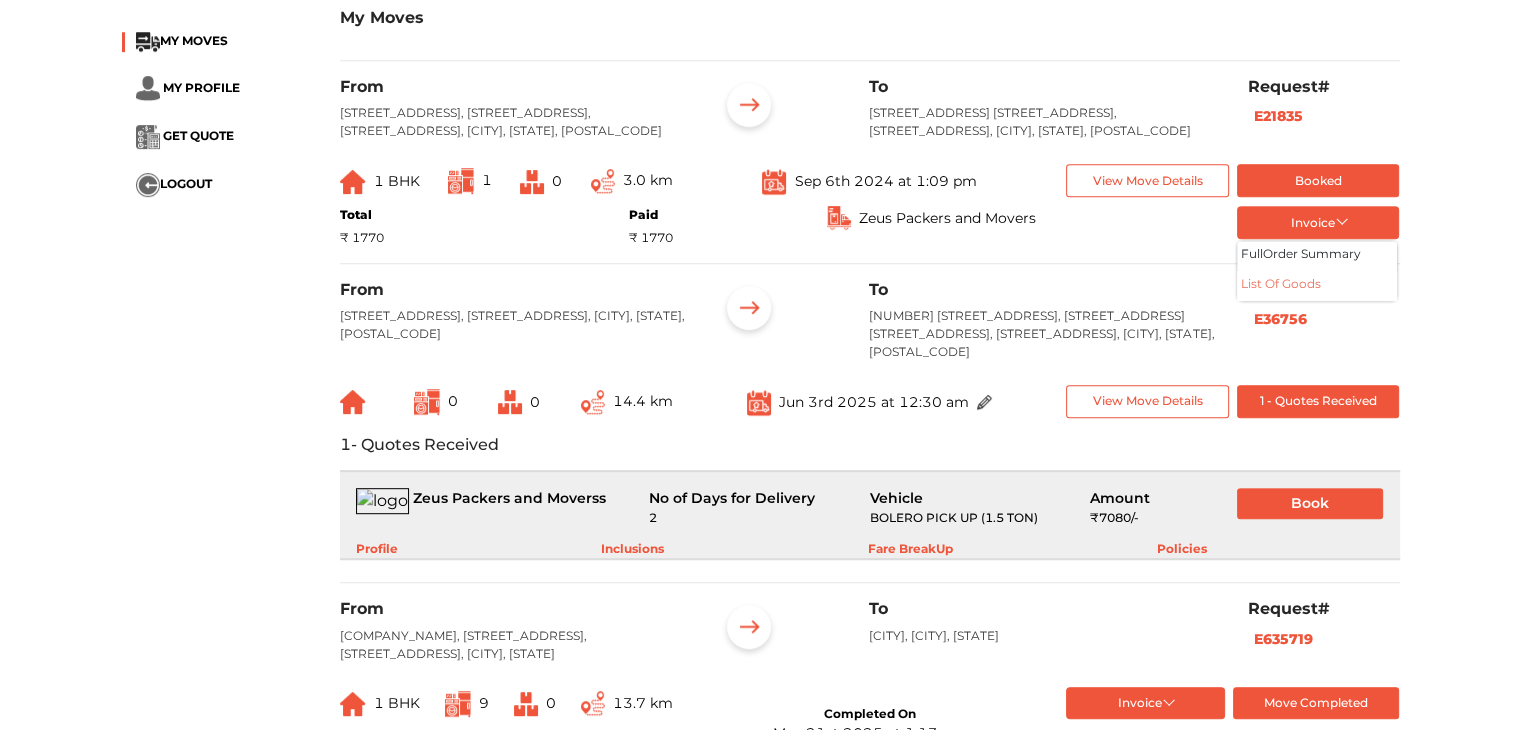 click on "List of Goods" at bounding box center (1317, 286) 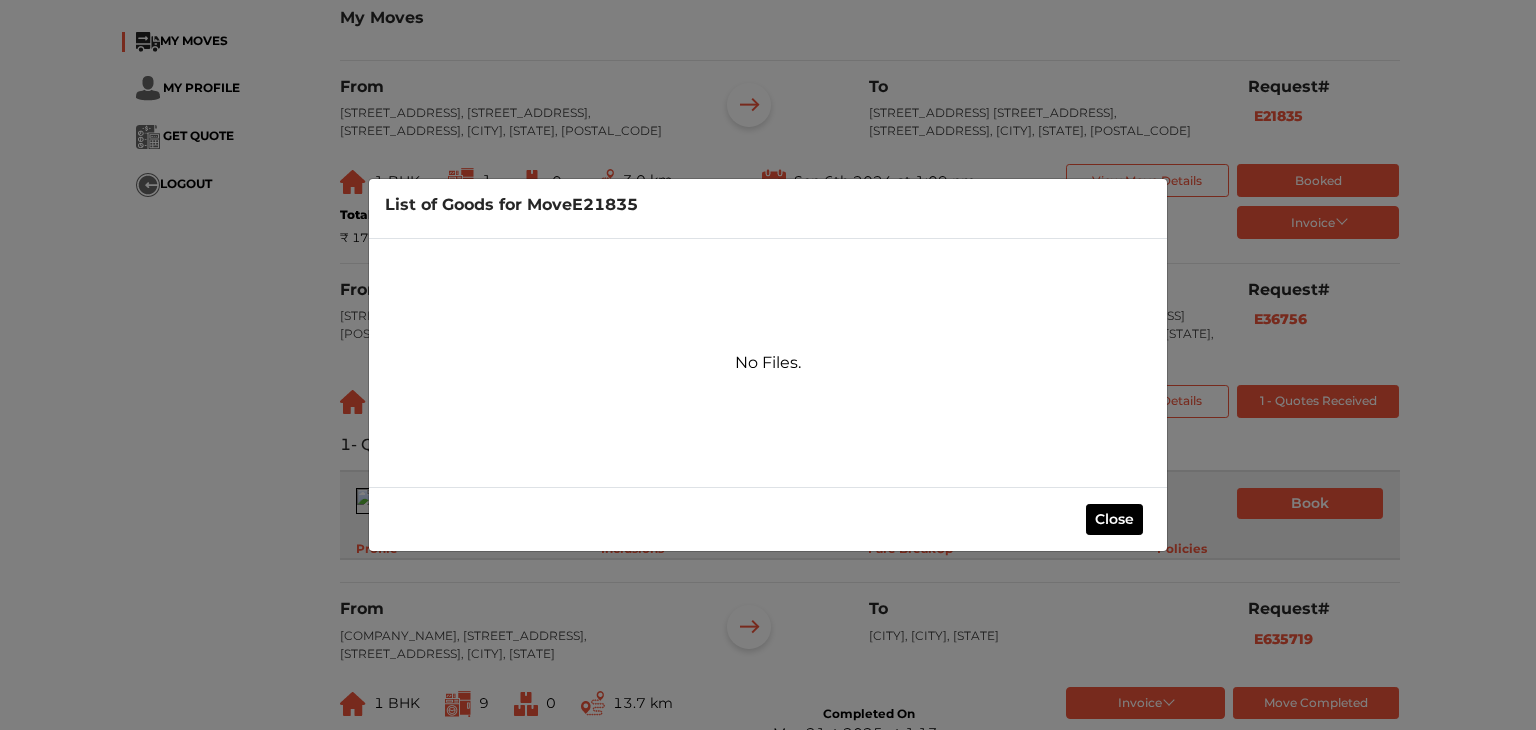 click on "List of Goods for Move E21835 No Files. Close" at bounding box center (768, 365) 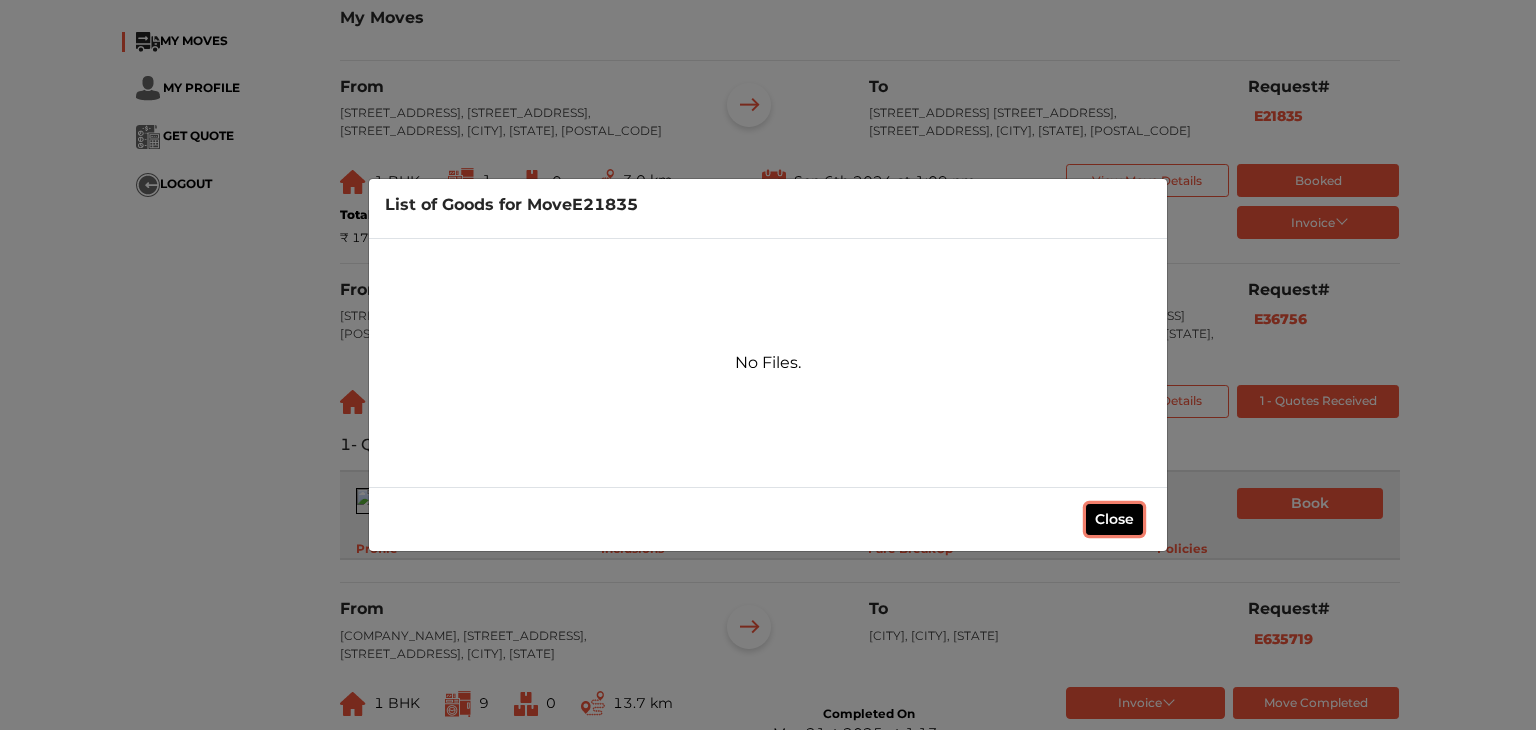 click on "Close" at bounding box center [1114, 519] 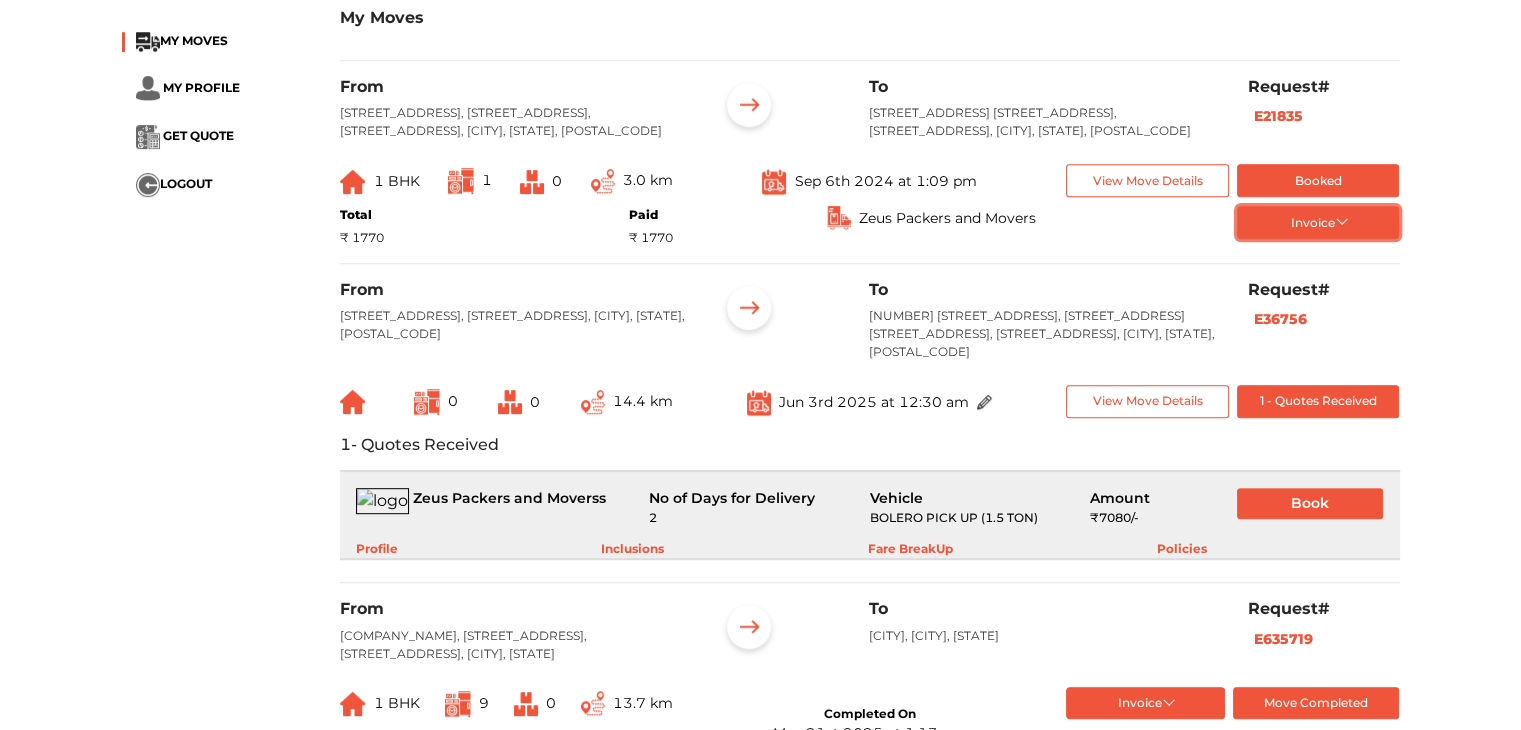 click on "Invoice" at bounding box center [1318, 222] 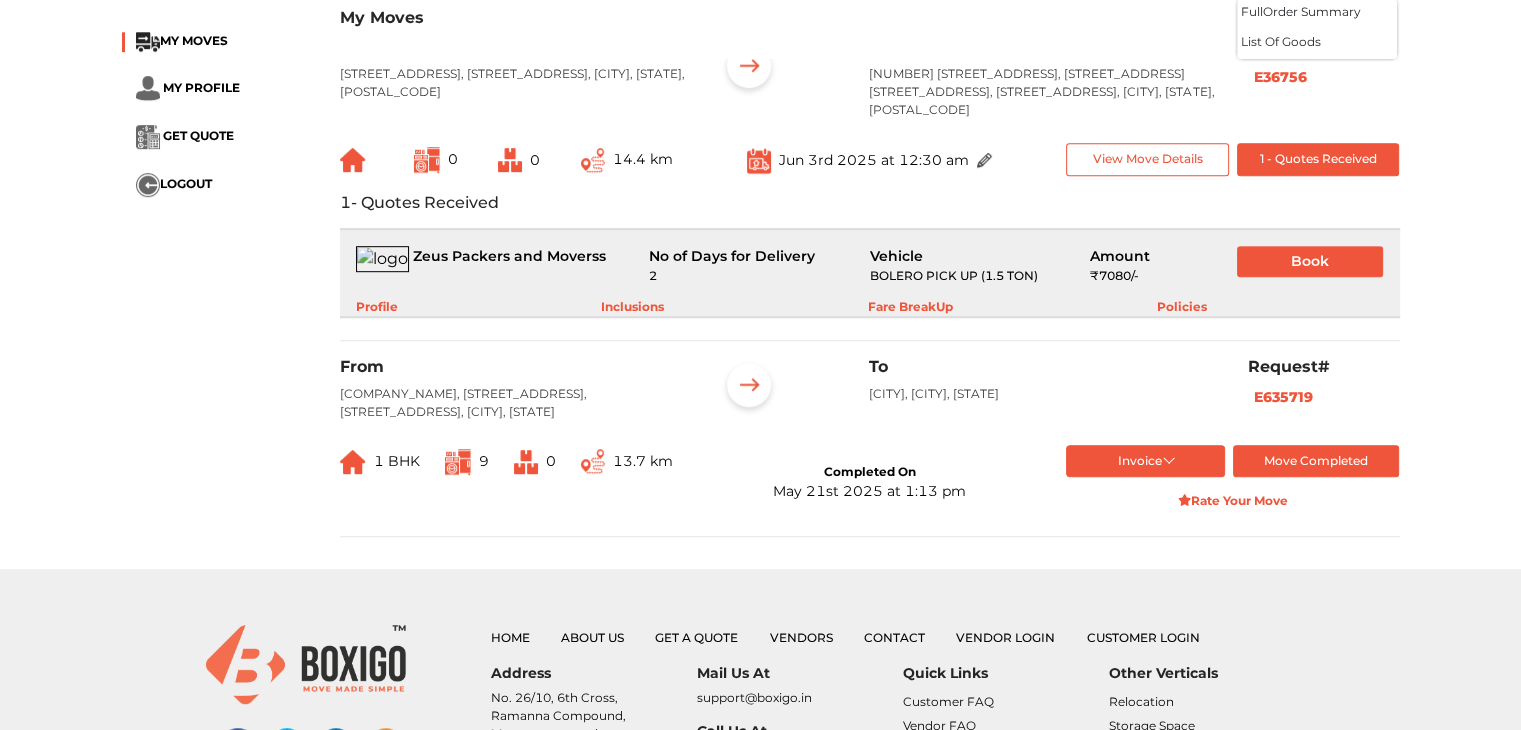 scroll, scrollTop: 1334, scrollLeft: 0, axis: vertical 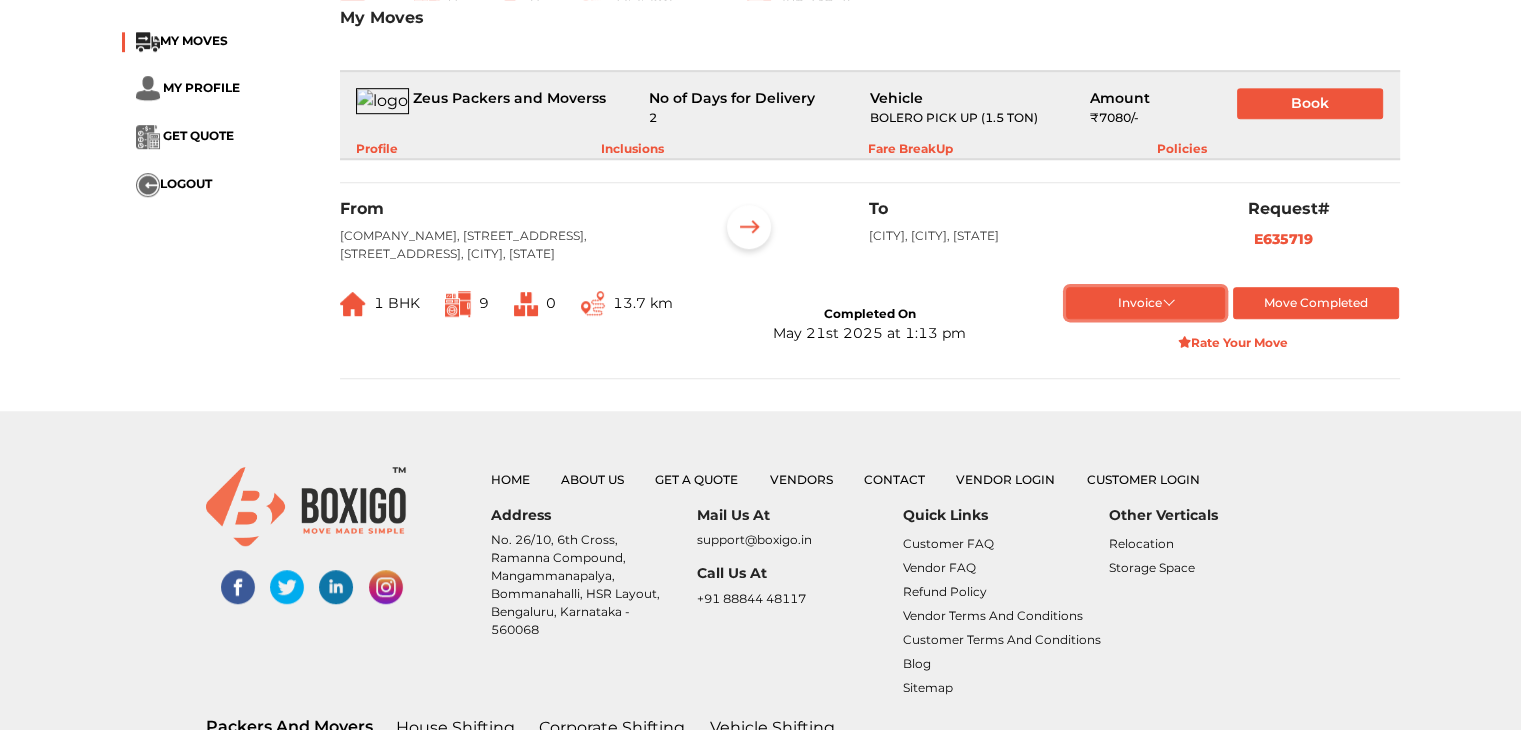 click on "Invoice" at bounding box center [1145, 303] 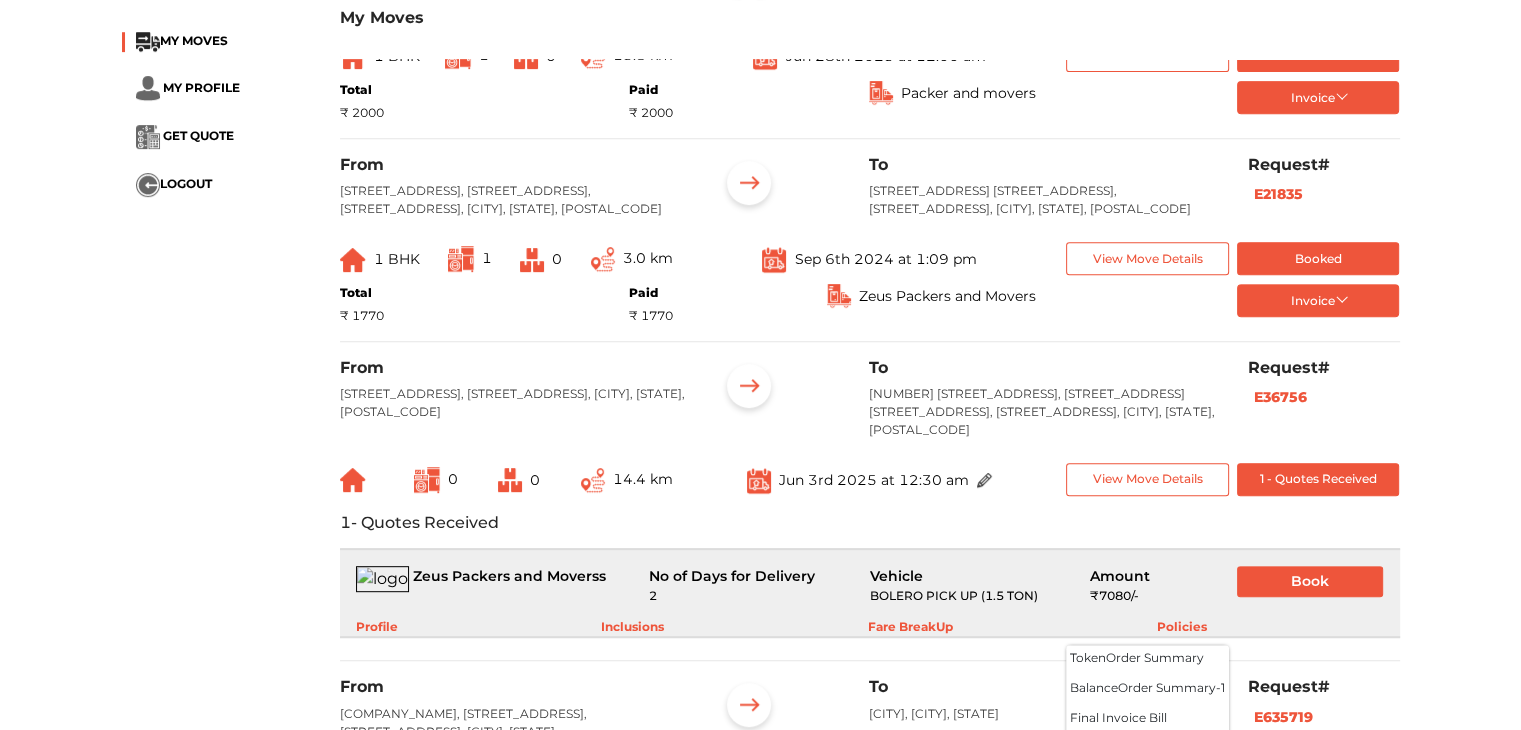 scroll, scrollTop: 834, scrollLeft: 0, axis: vertical 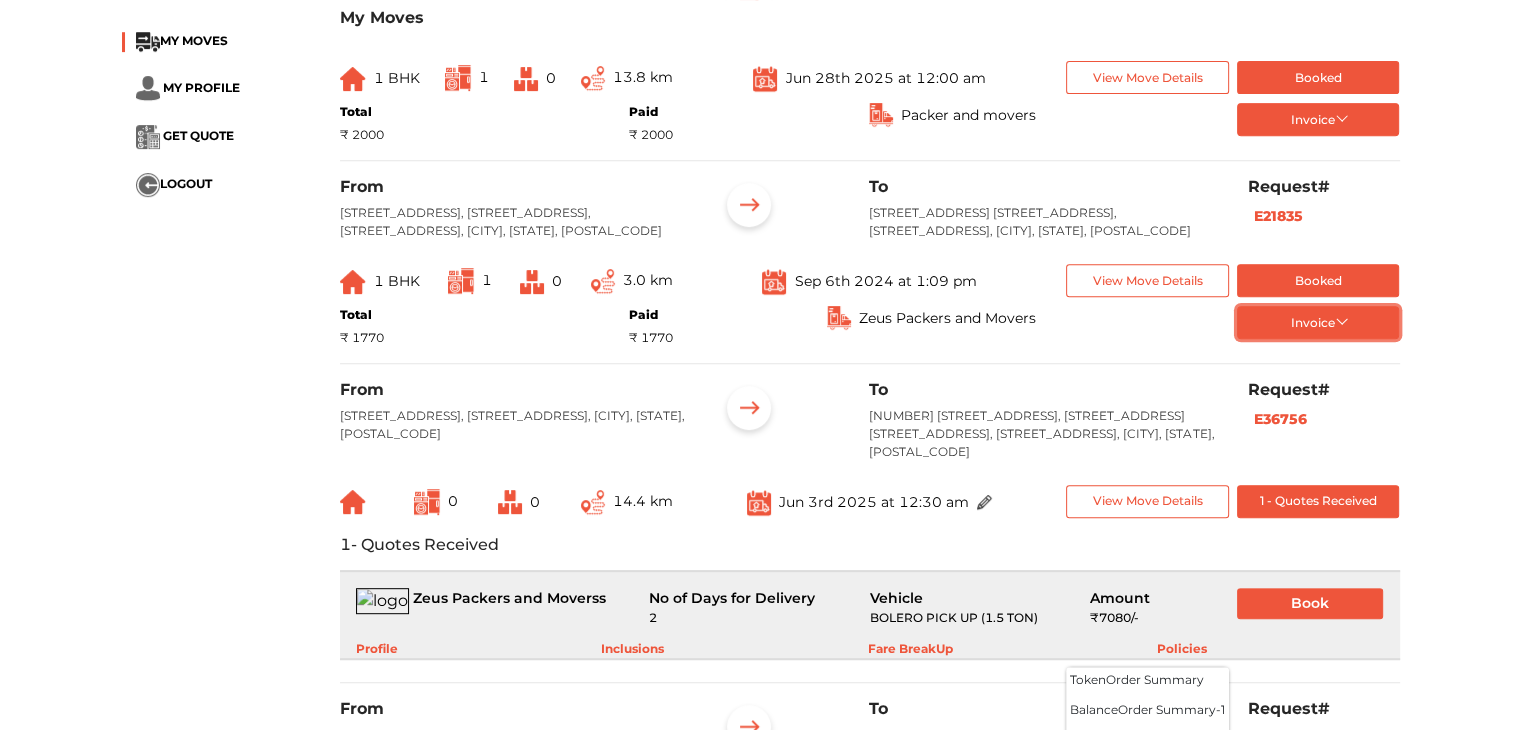 click on "Invoice" at bounding box center [1318, 322] 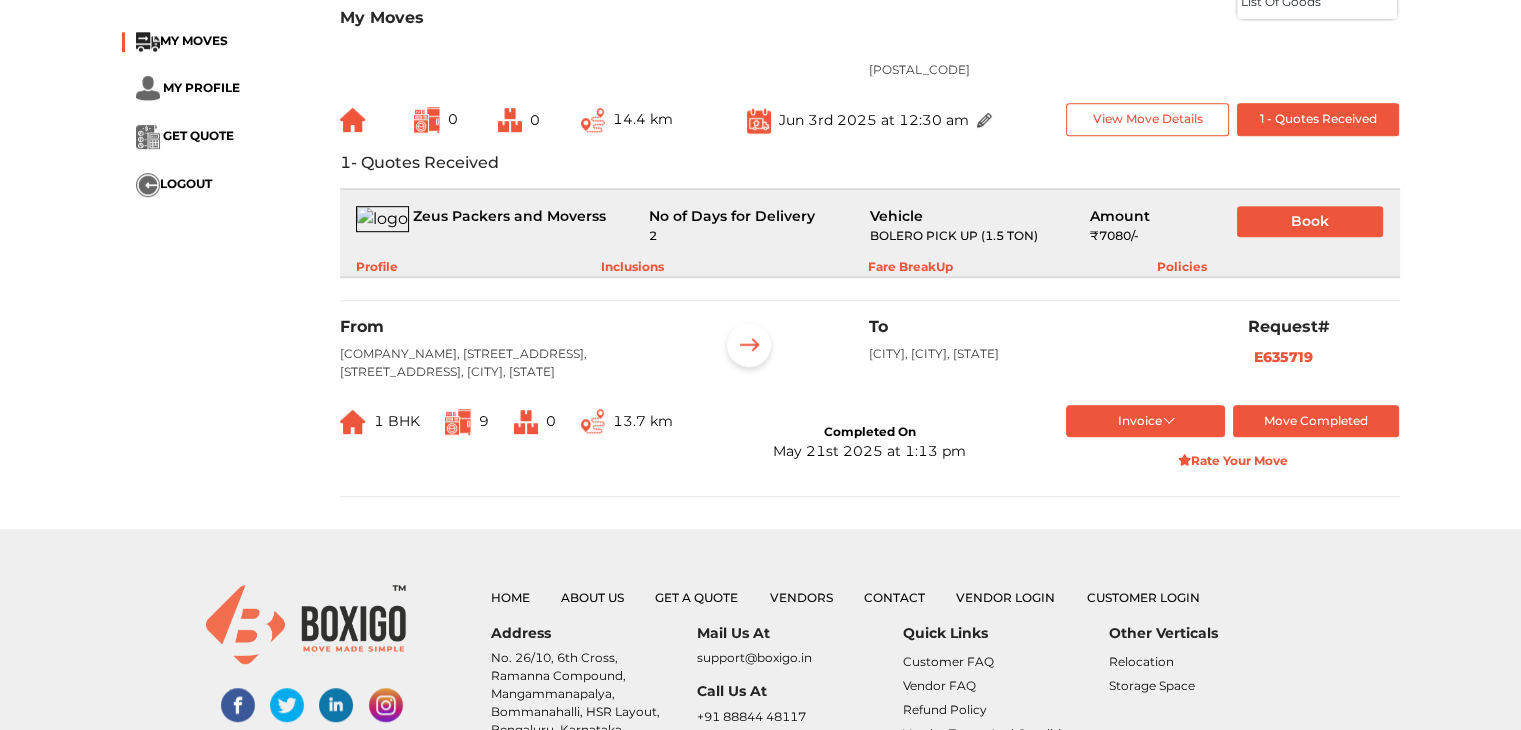 scroll, scrollTop: 1234, scrollLeft: 0, axis: vertical 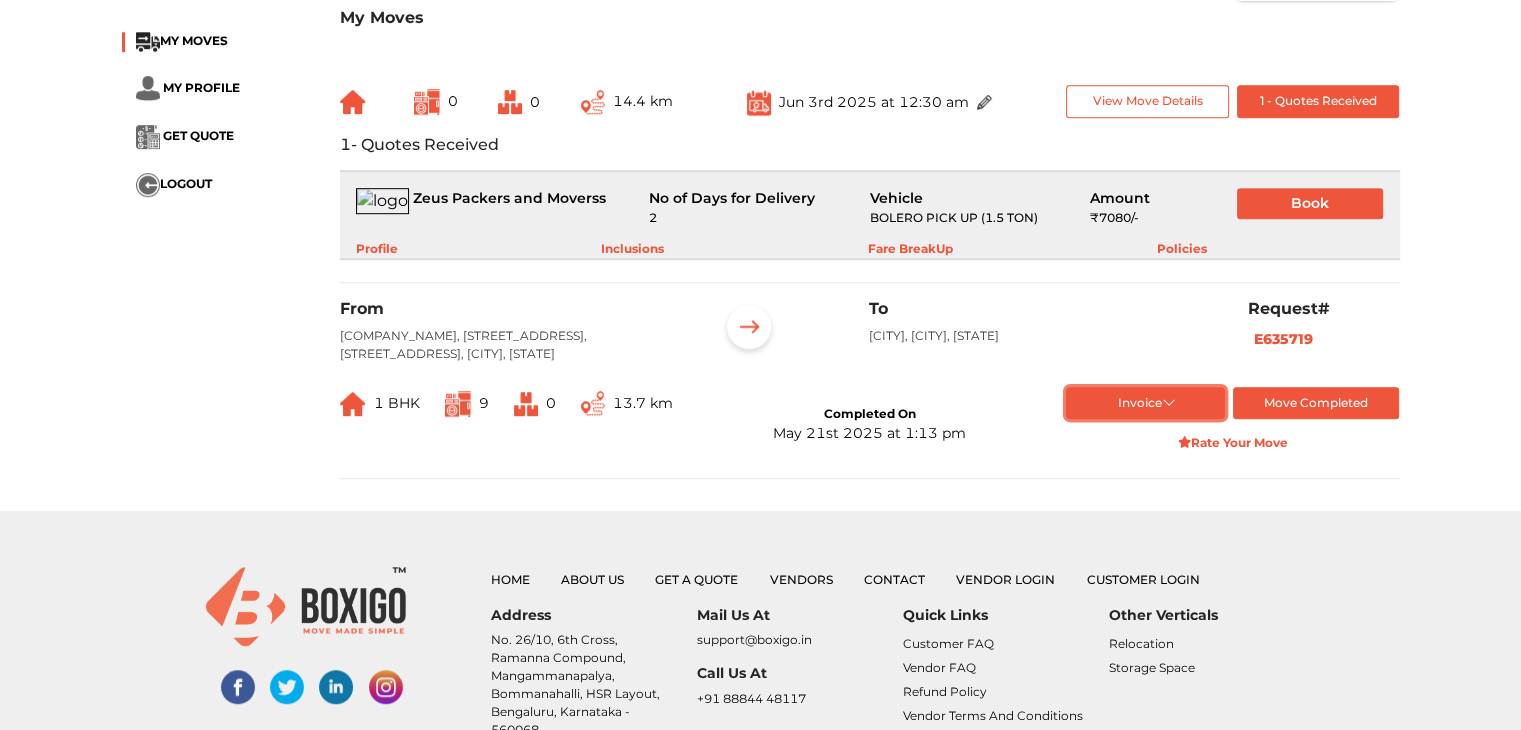 click on "Invoice" at bounding box center (1145, 403) 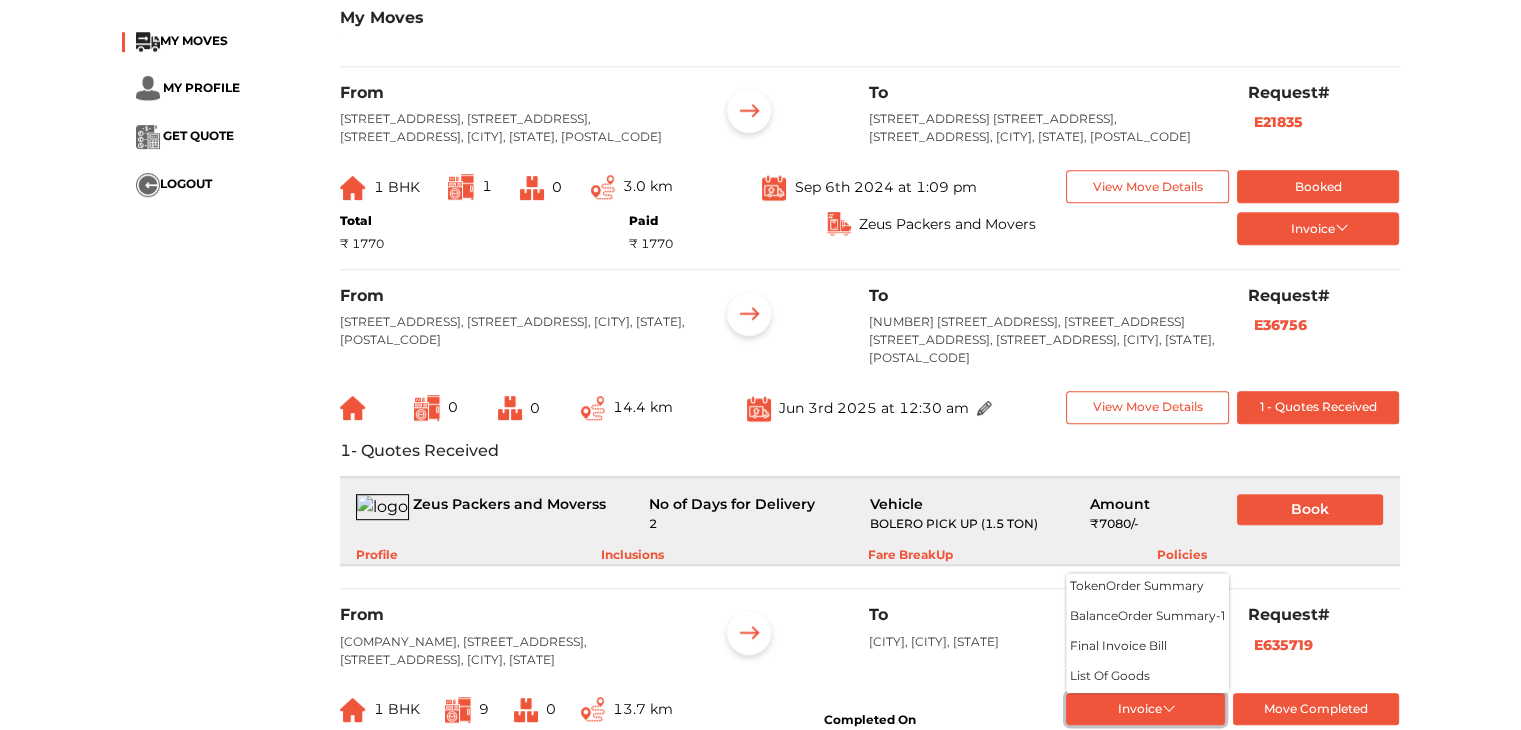 scroll, scrollTop: 834, scrollLeft: 0, axis: vertical 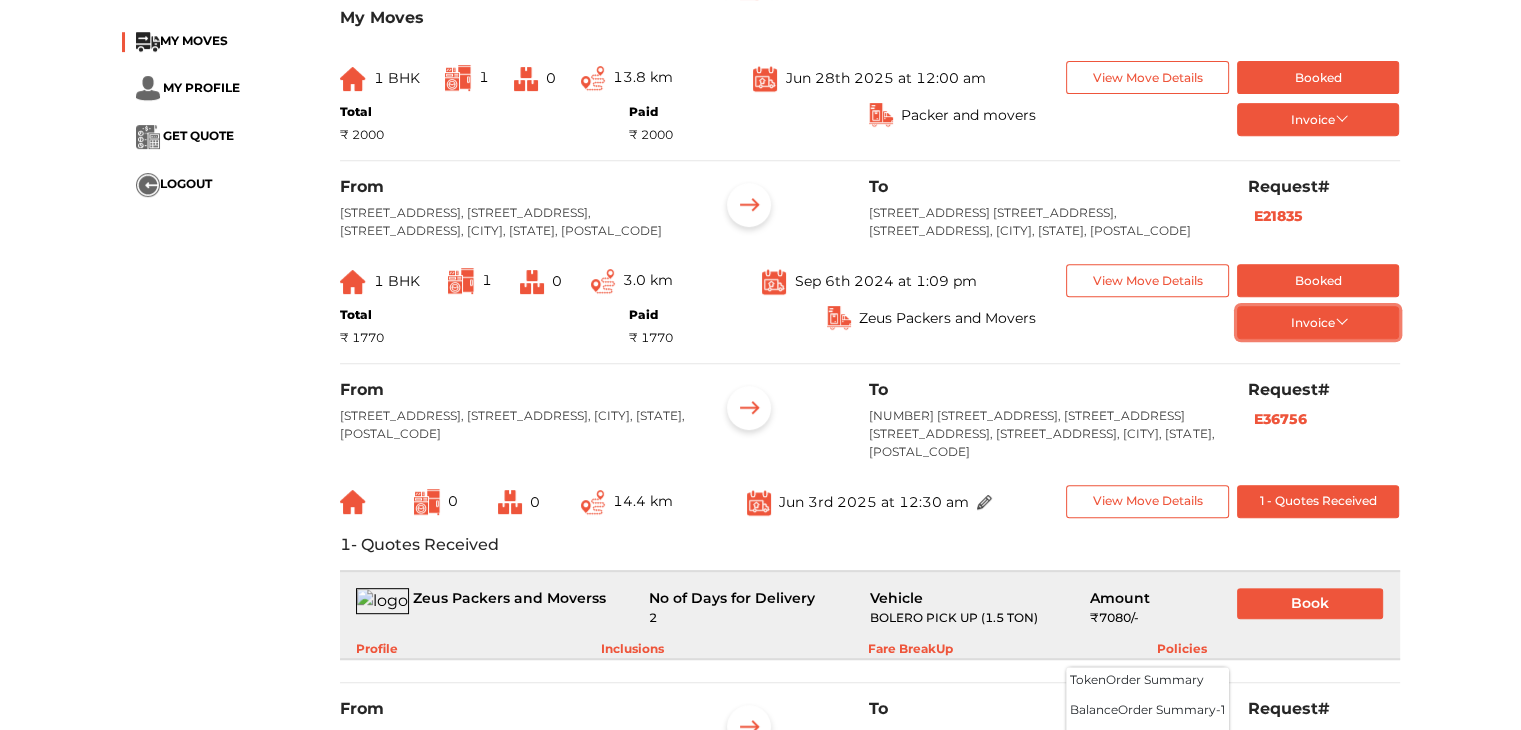 click on "Invoice" at bounding box center [1318, 322] 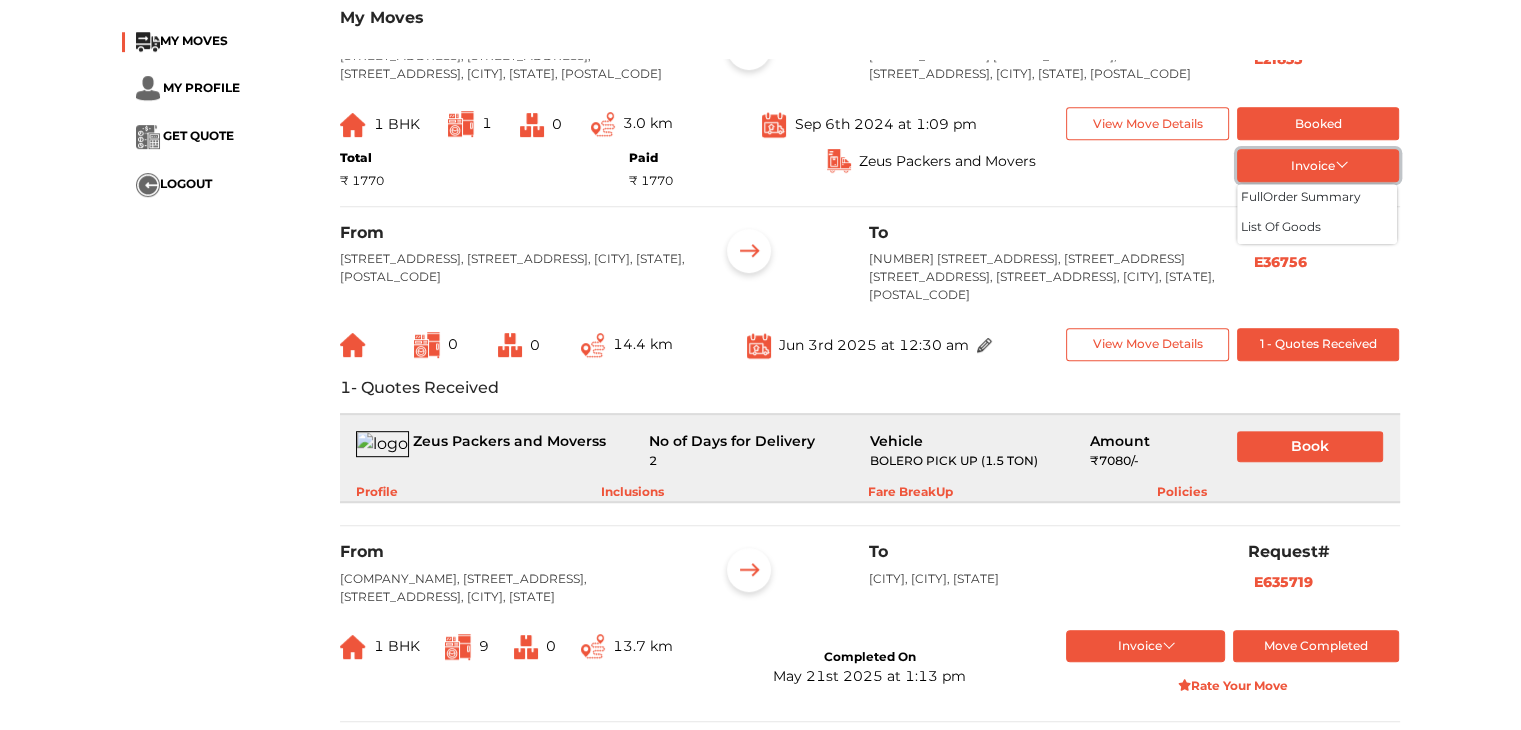 scroll, scrollTop: 1134, scrollLeft: 0, axis: vertical 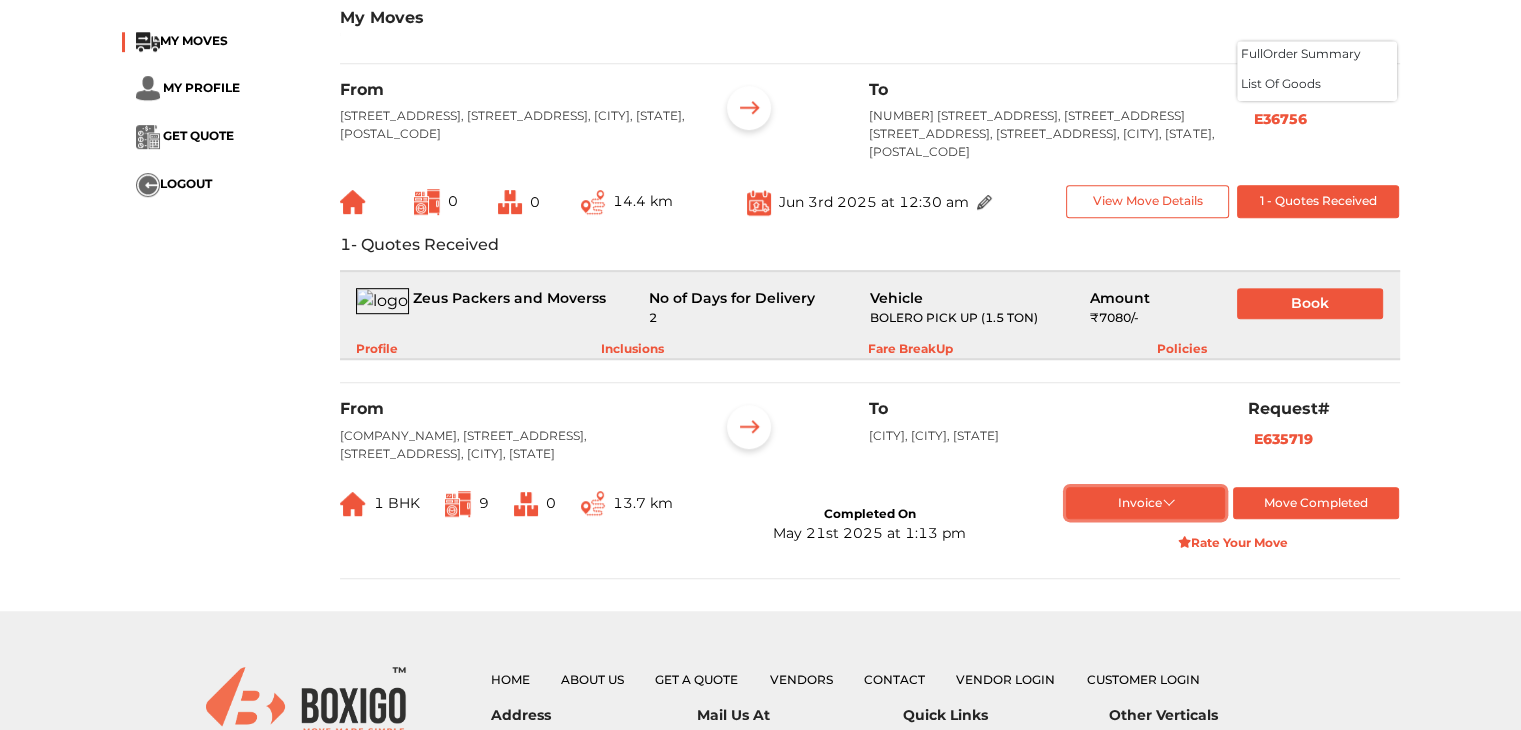 click on "Invoice" at bounding box center (1145, 503) 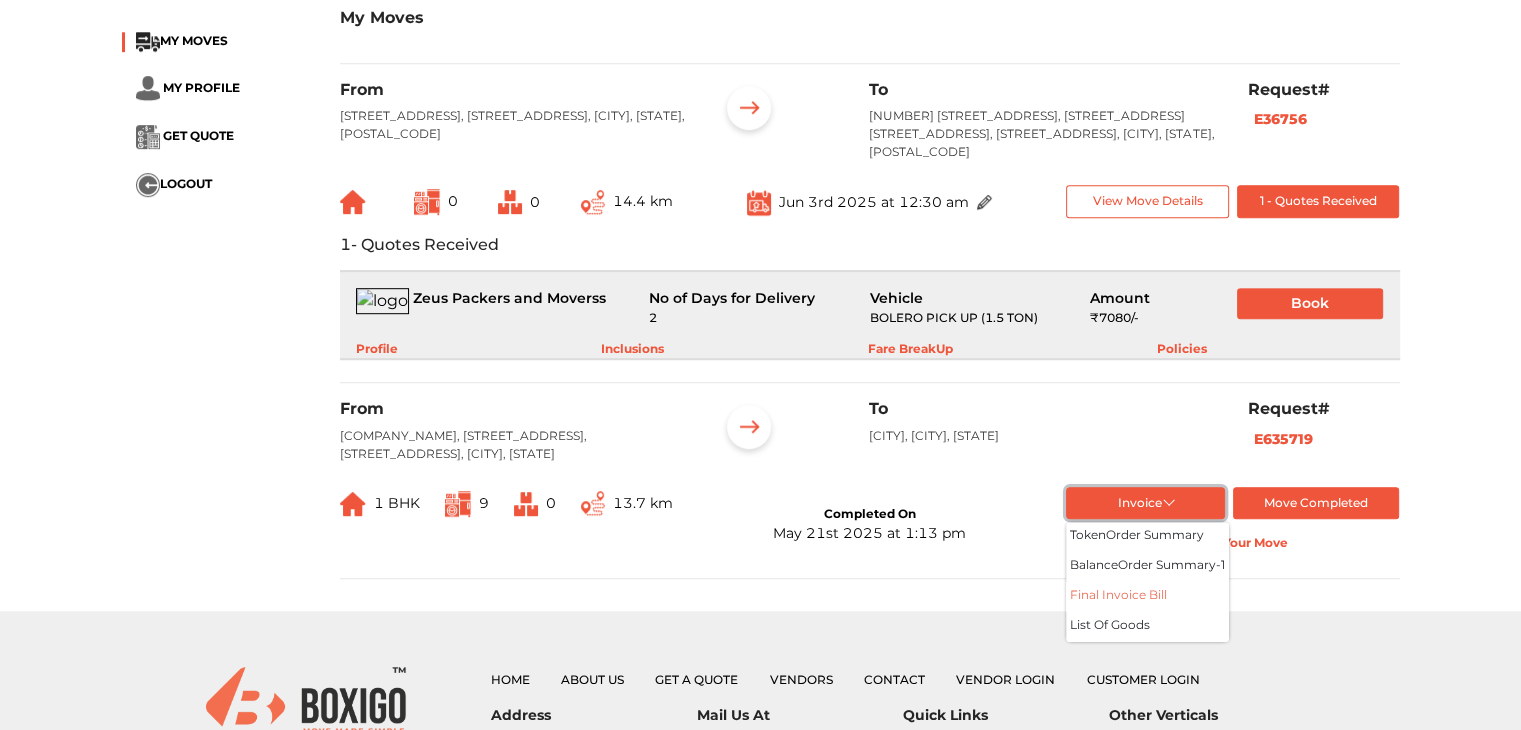 type 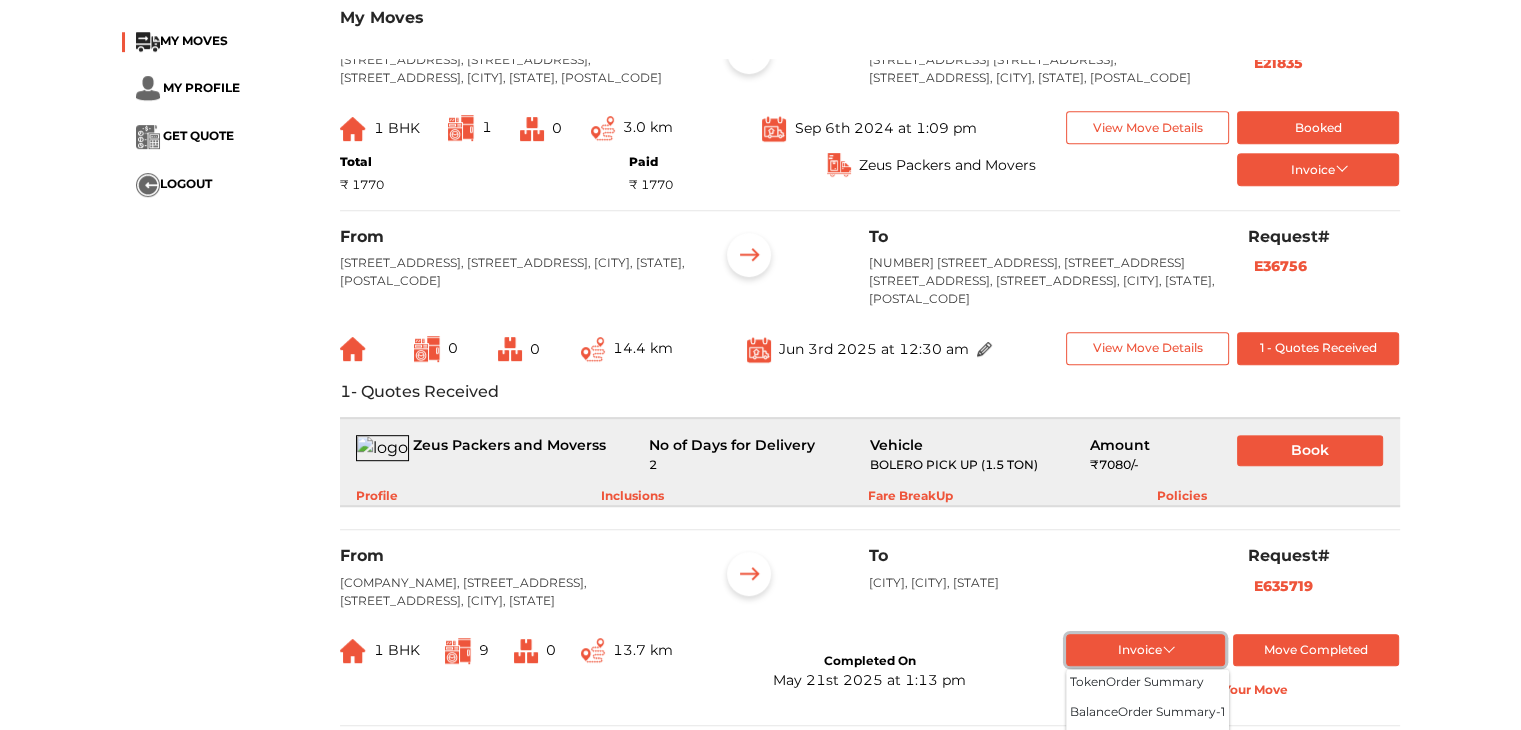 scroll, scrollTop: 834, scrollLeft: 0, axis: vertical 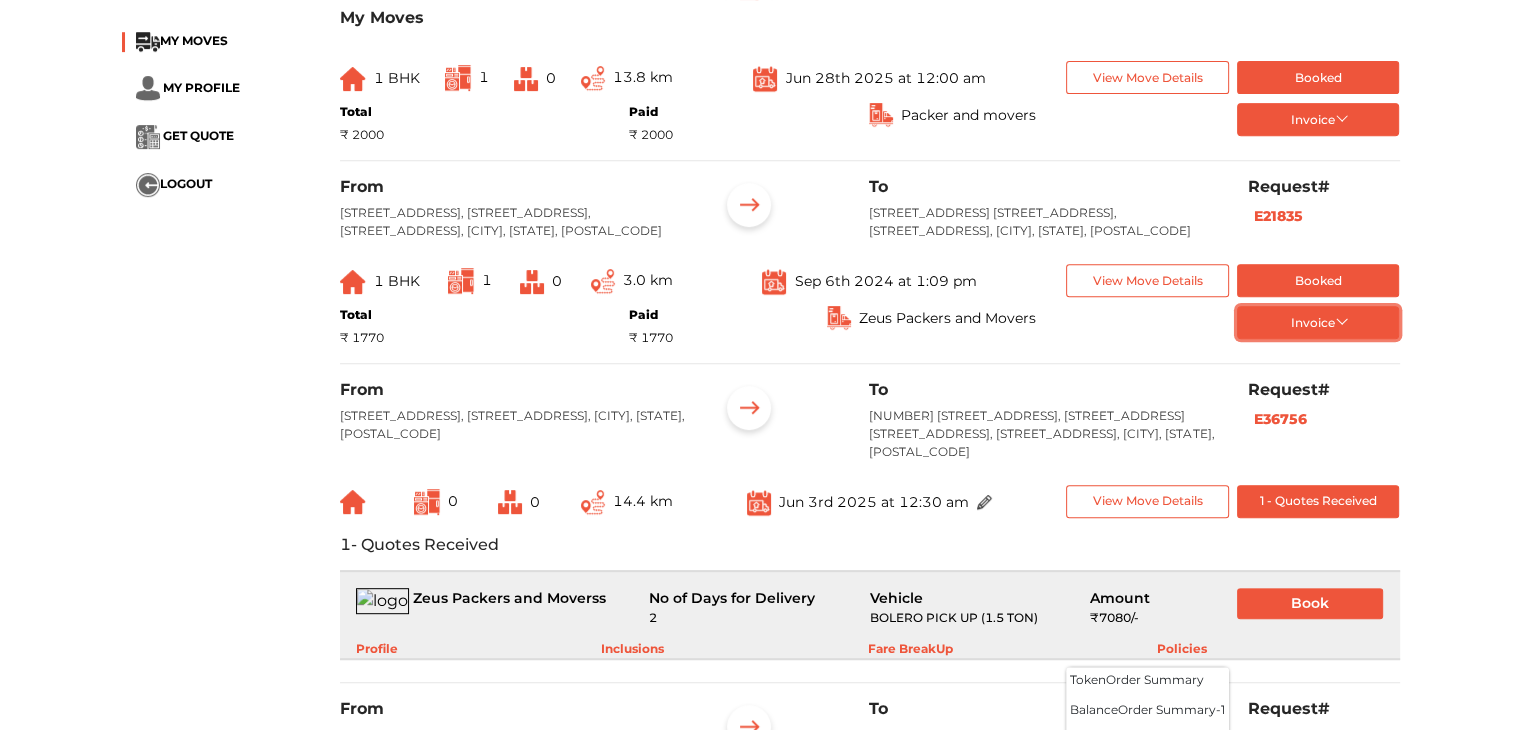 click on "Invoice" at bounding box center [1318, 322] 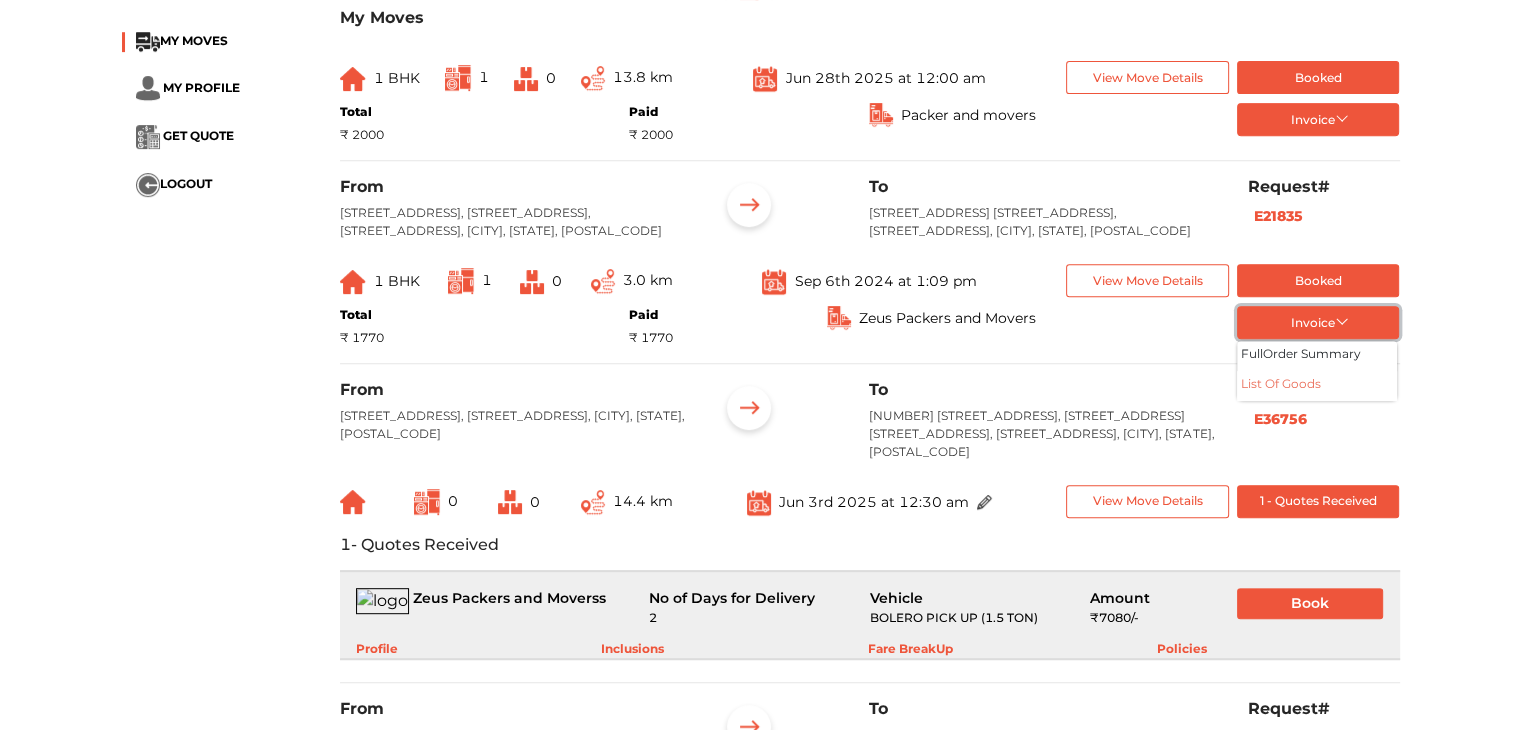 type 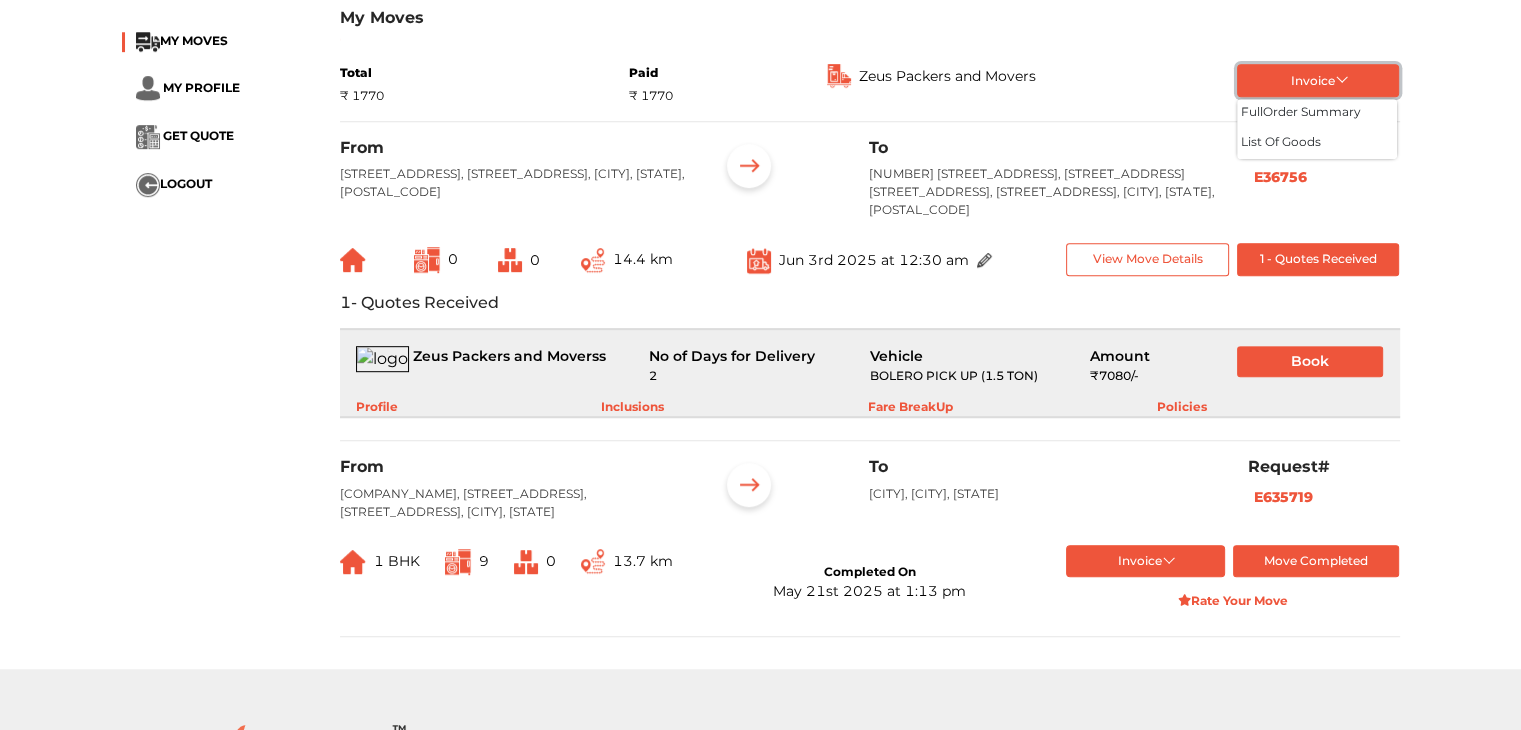 scroll, scrollTop: 1234, scrollLeft: 0, axis: vertical 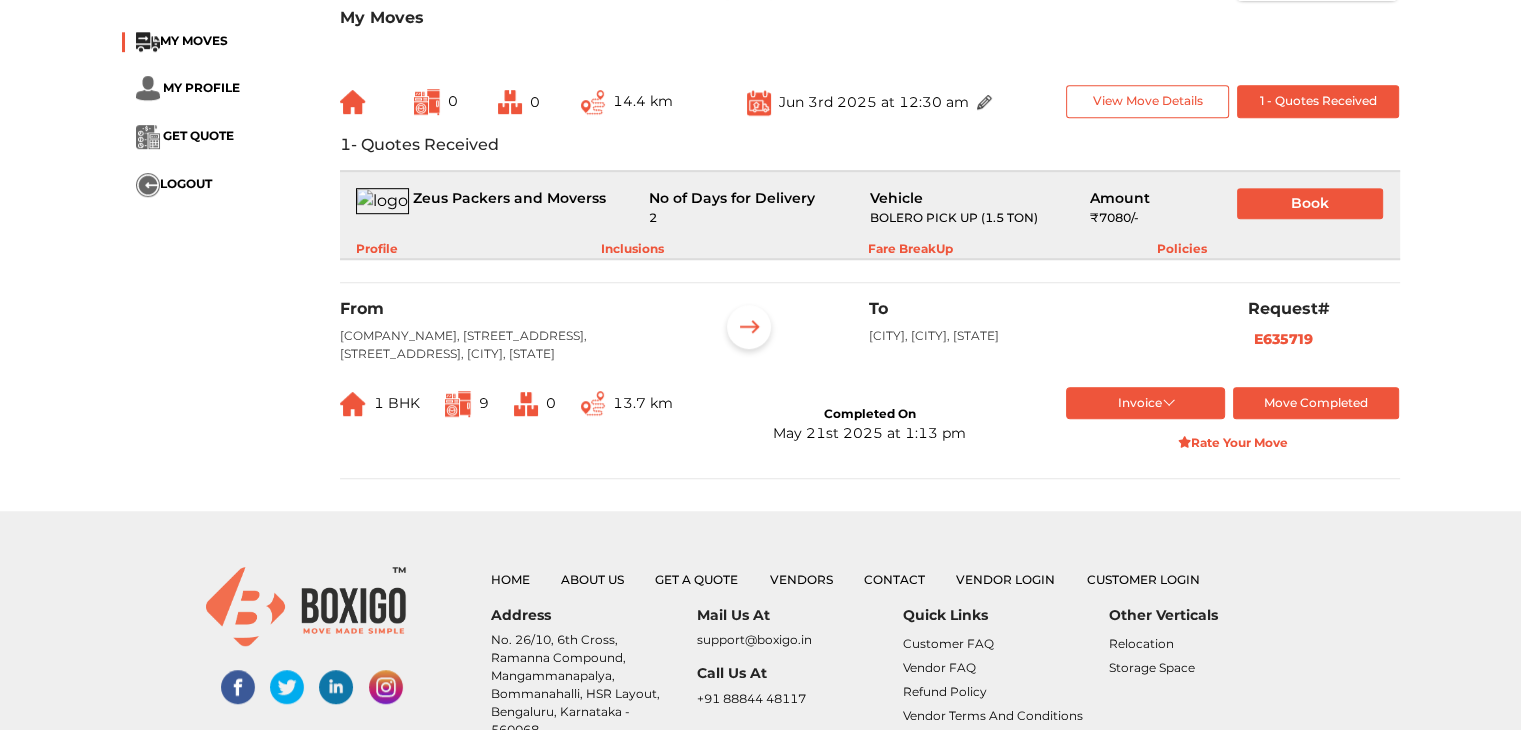 click on "Invoice token Order summary balance Order summary- 1 Final Invoice Bill List of Goods Move Completed Rate Your Move" at bounding box center [1232, 425] 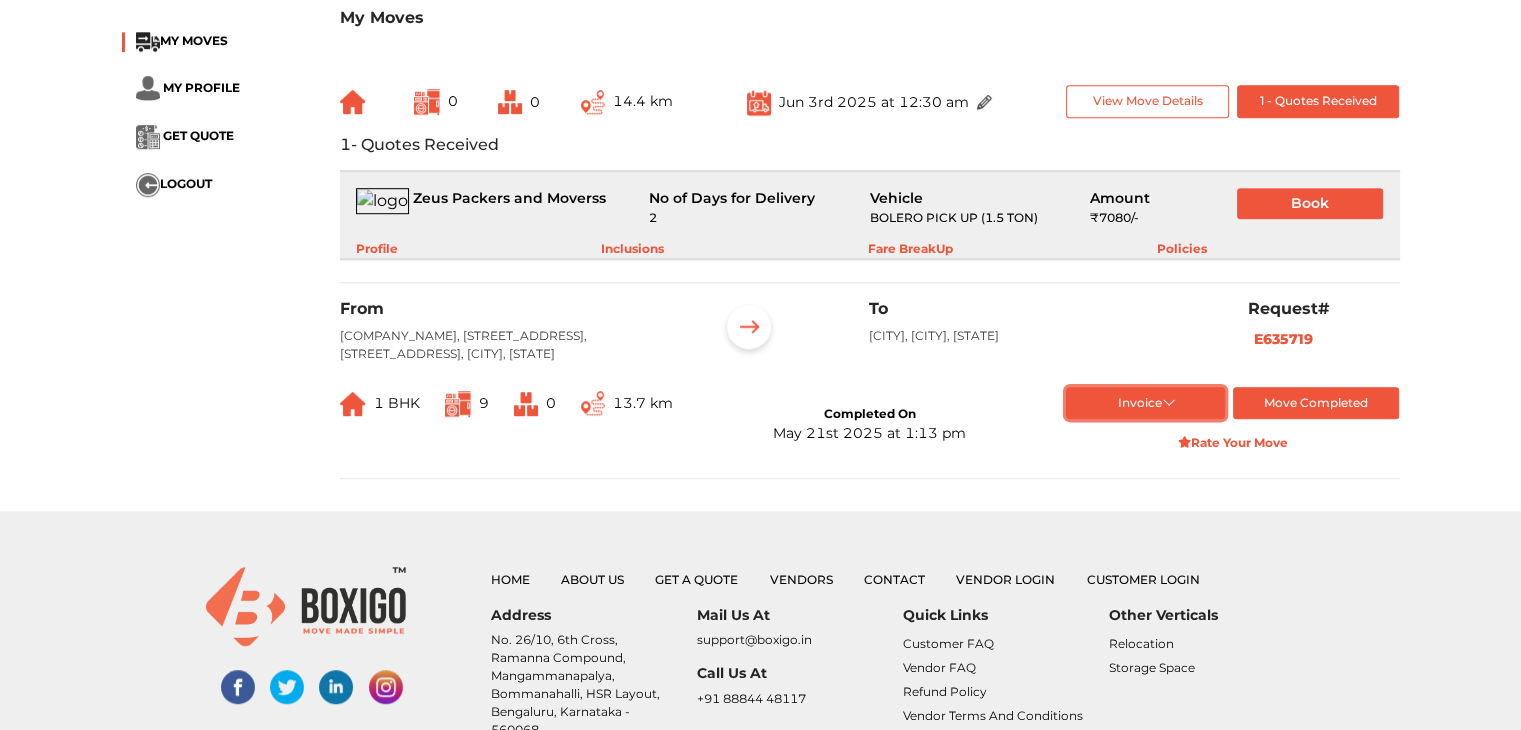 click on "Invoice" at bounding box center [1145, 403] 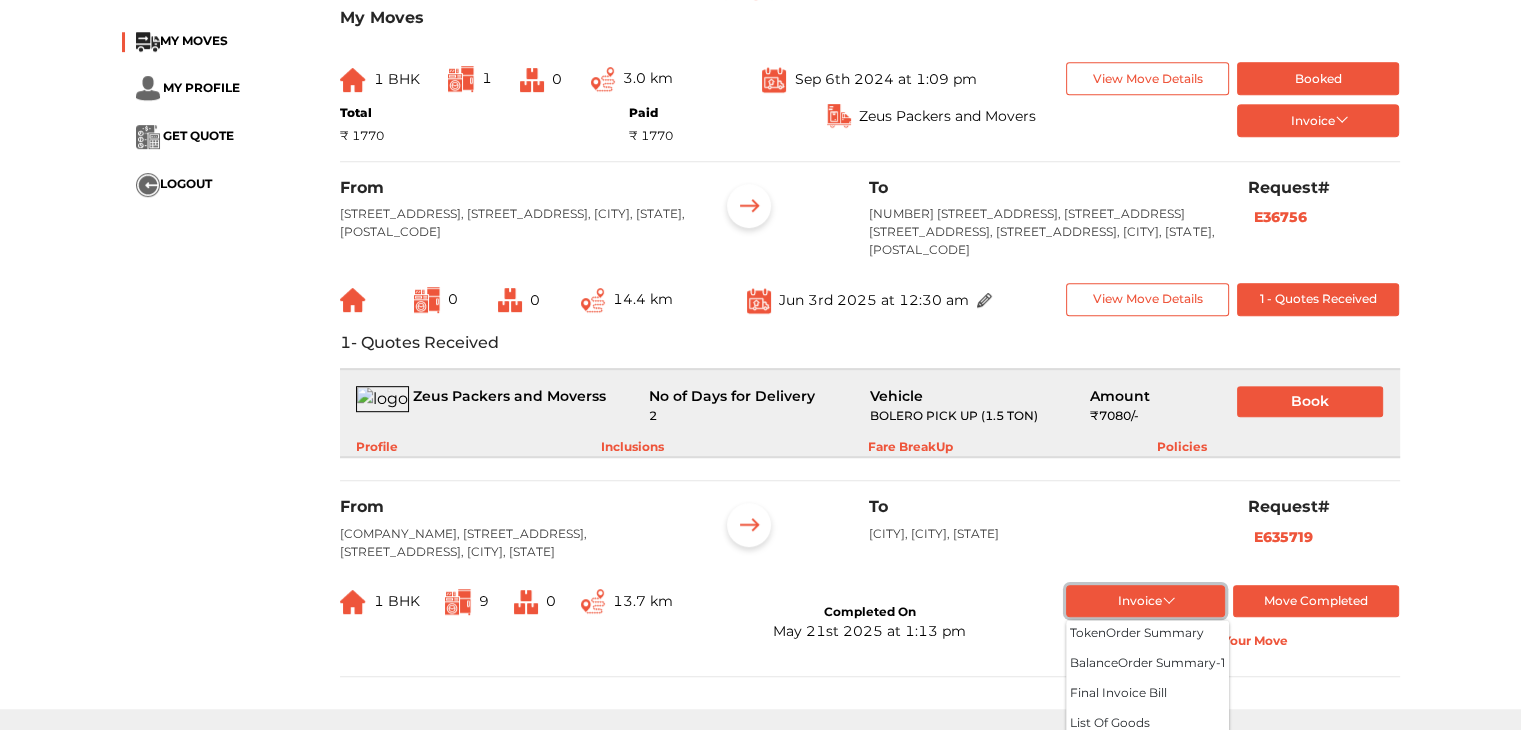 scroll, scrollTop: 1034, scrollLeft: 0, axis: vertical 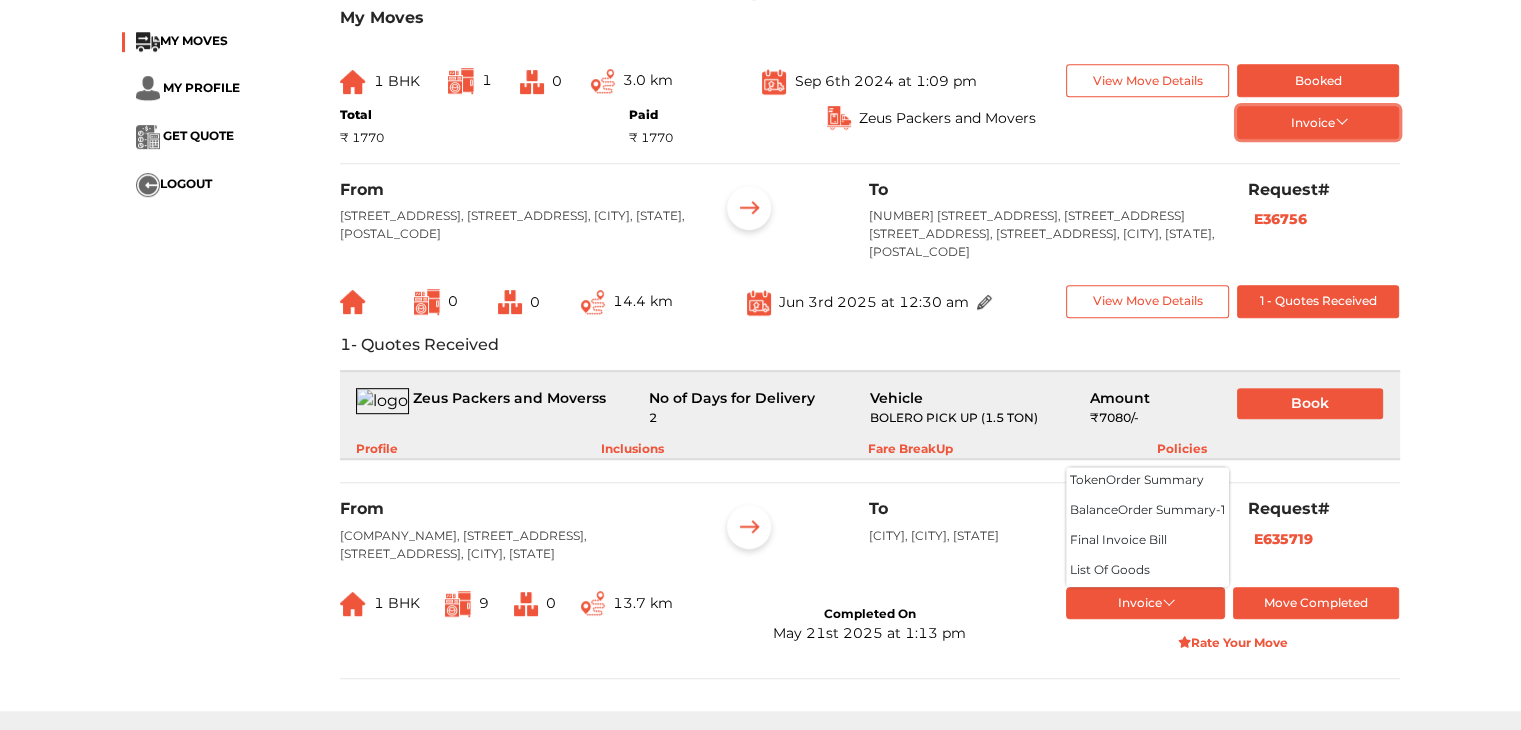 click on "Invoice" at bounding box center (1318, 122) 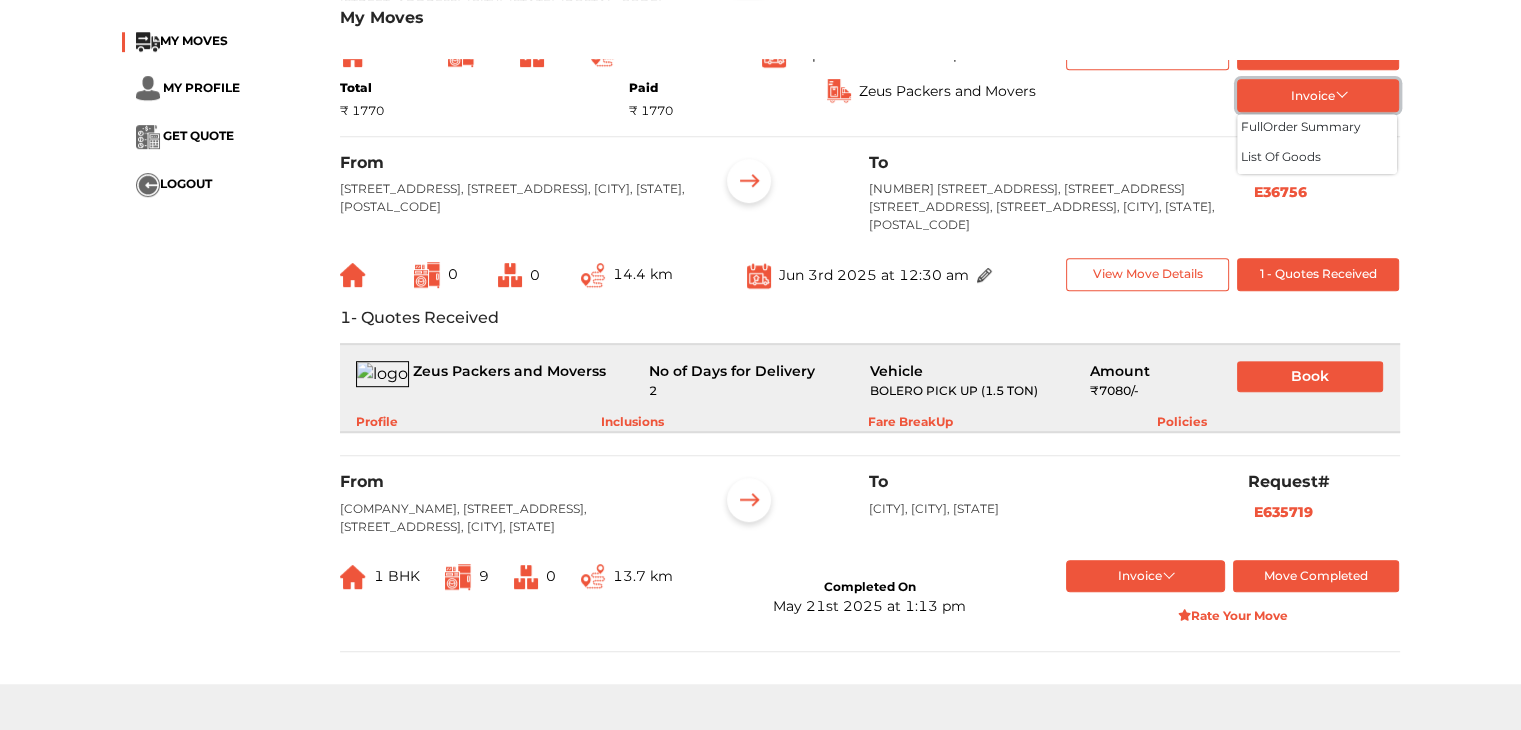 scroll, scrollTop: 1434, scrollLeft: 0, axis: vertical 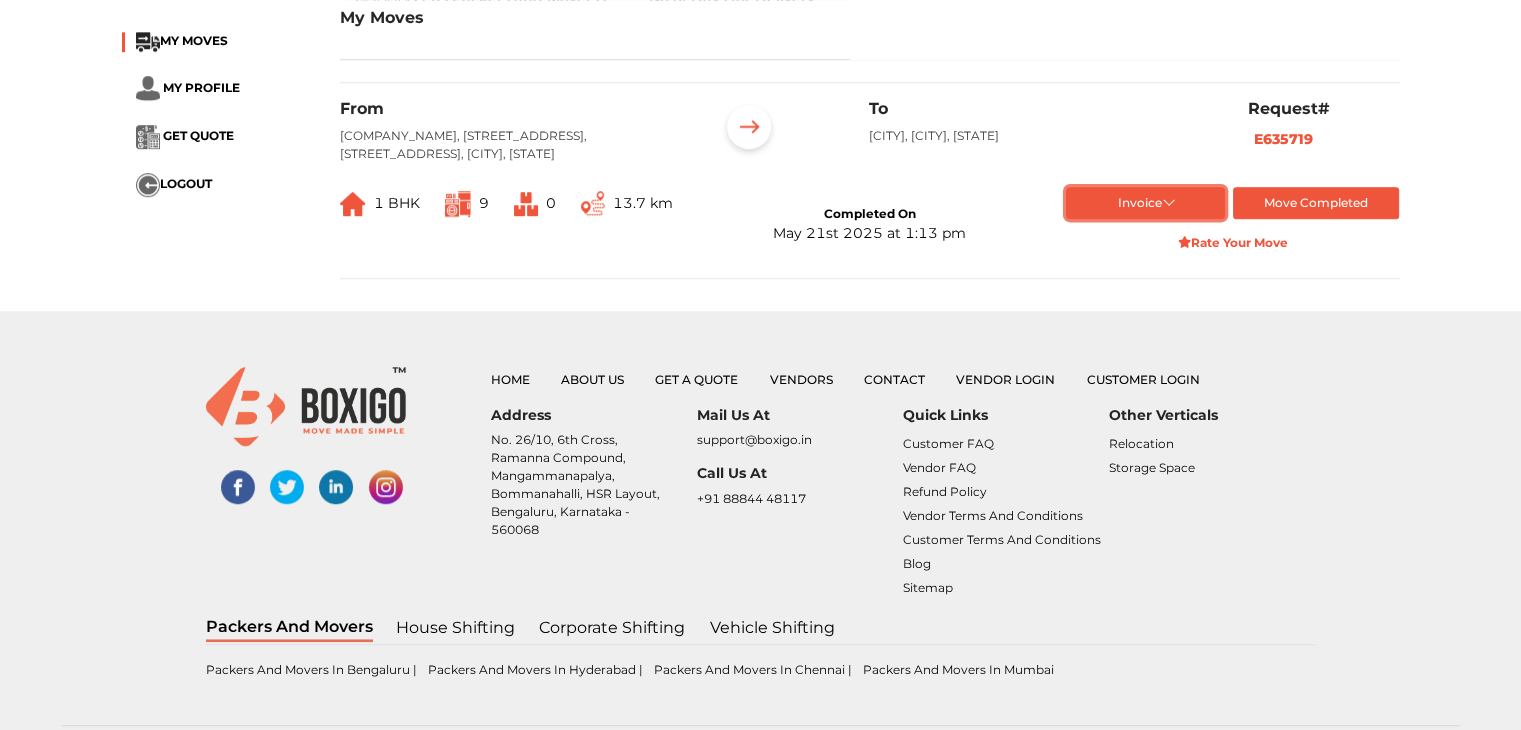 click on "Invoice" at bounding box center [1145, 203] 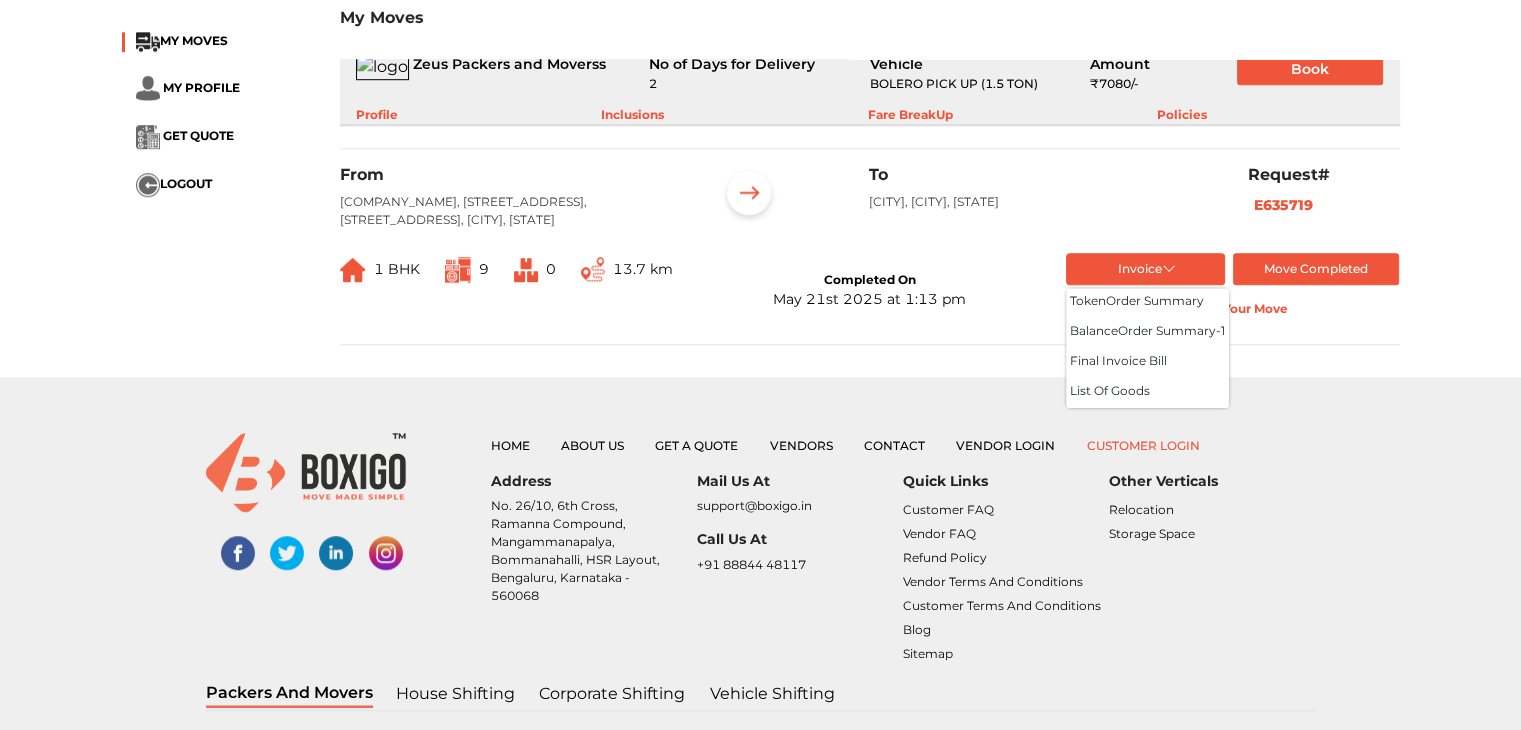scroll, scrollTop: 1334, scrollLeft: 0, axis: vertical 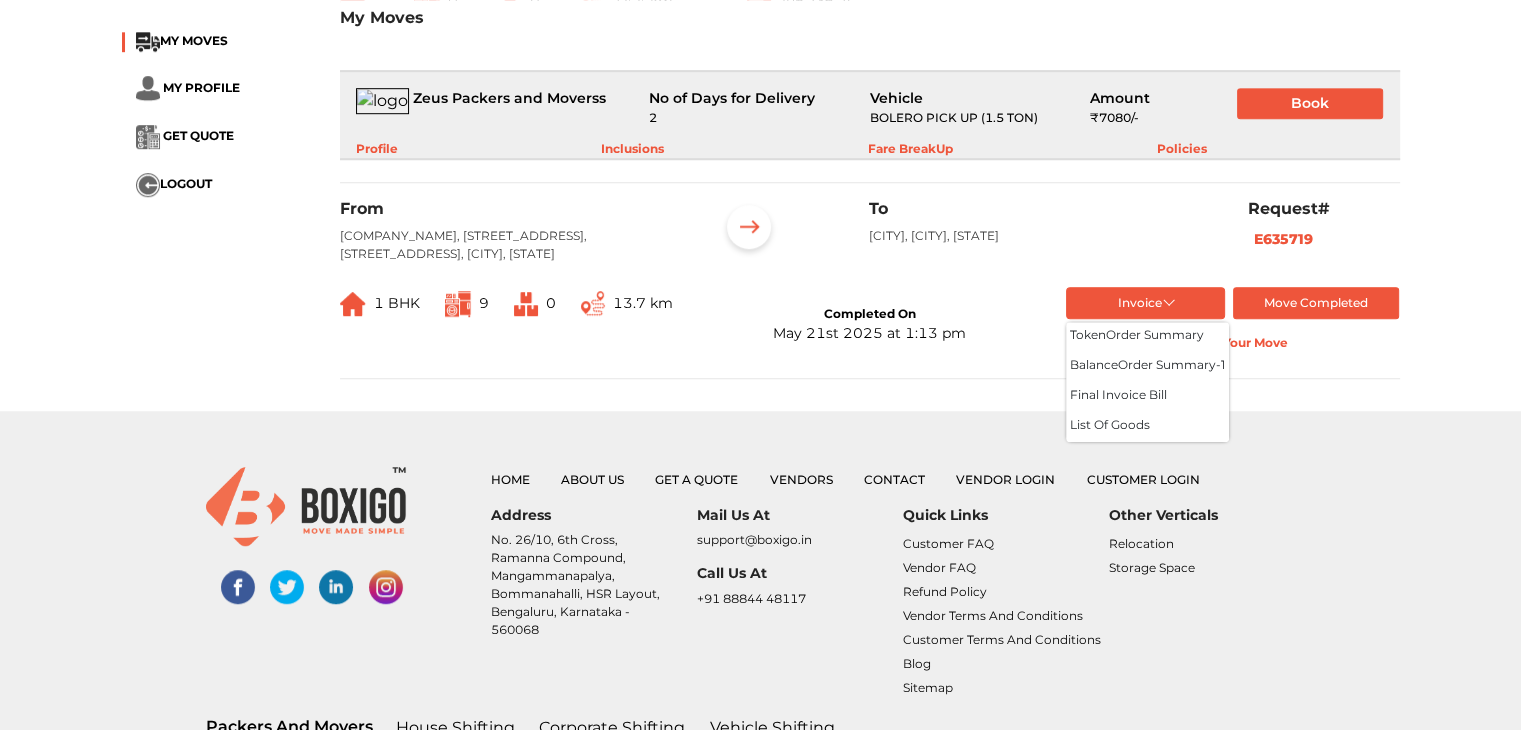 click on "Request# E635719" at bounding box center (1324, 238) 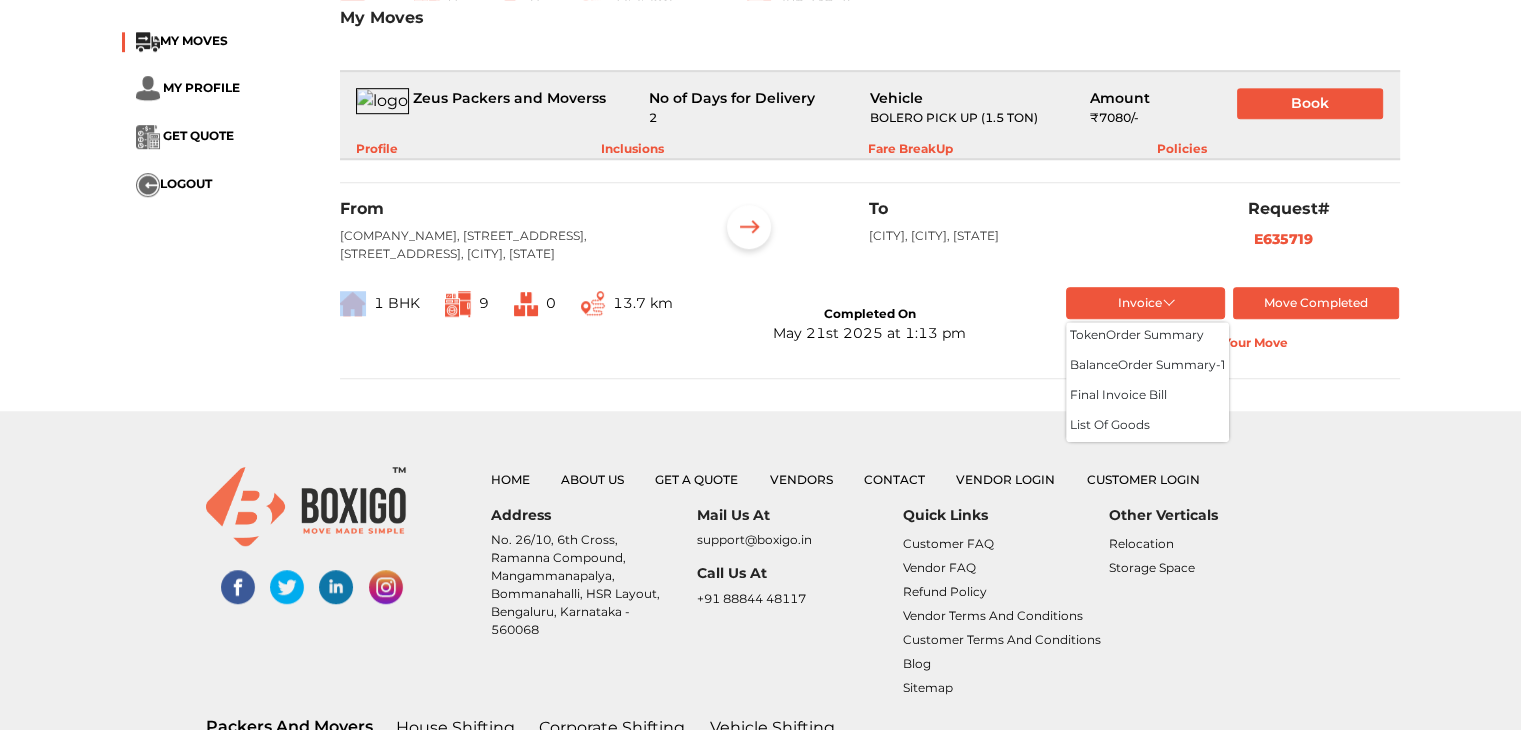 click on "Request# E635719" at bounding box center [1324, 238] 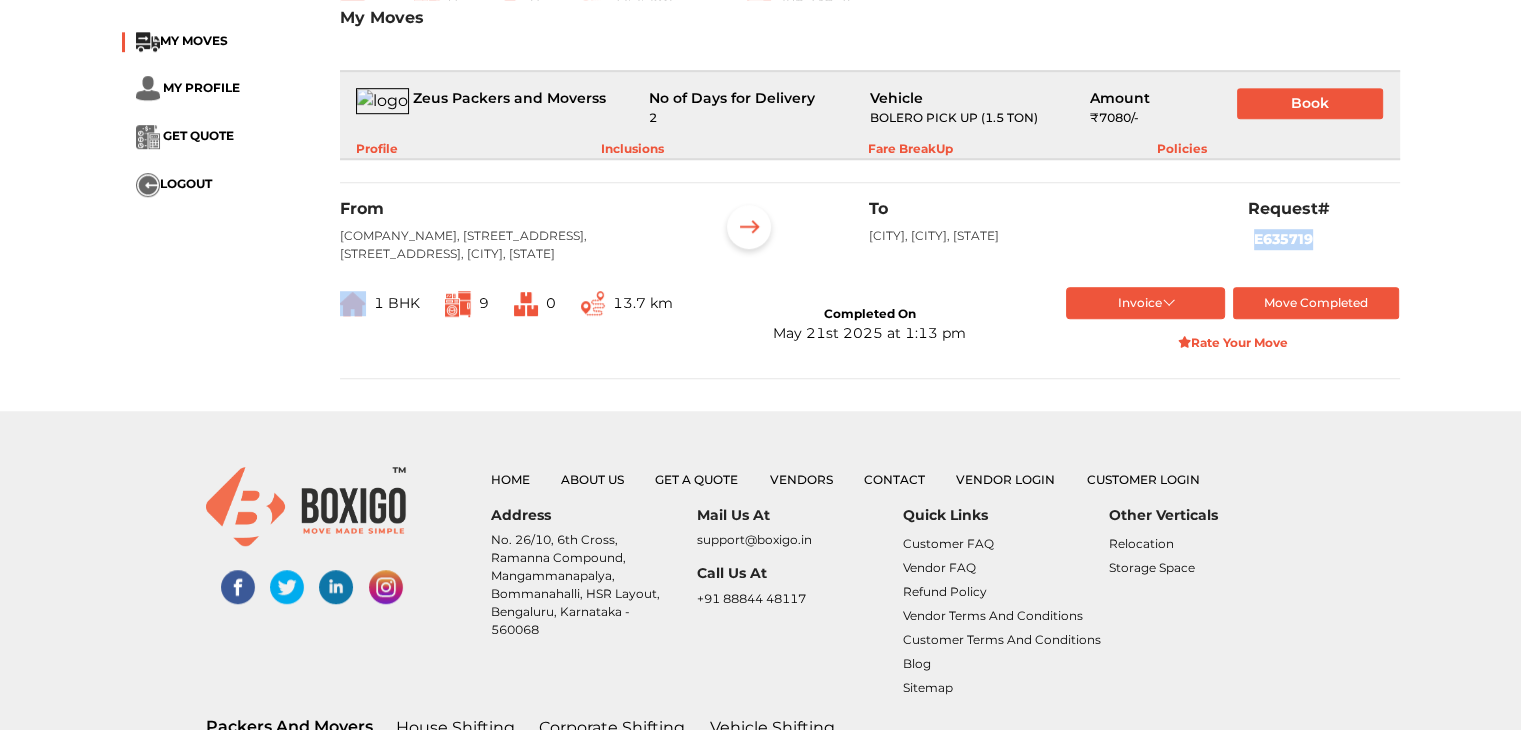 click on "Request# E635719" at bounding box center (1324, 238) 